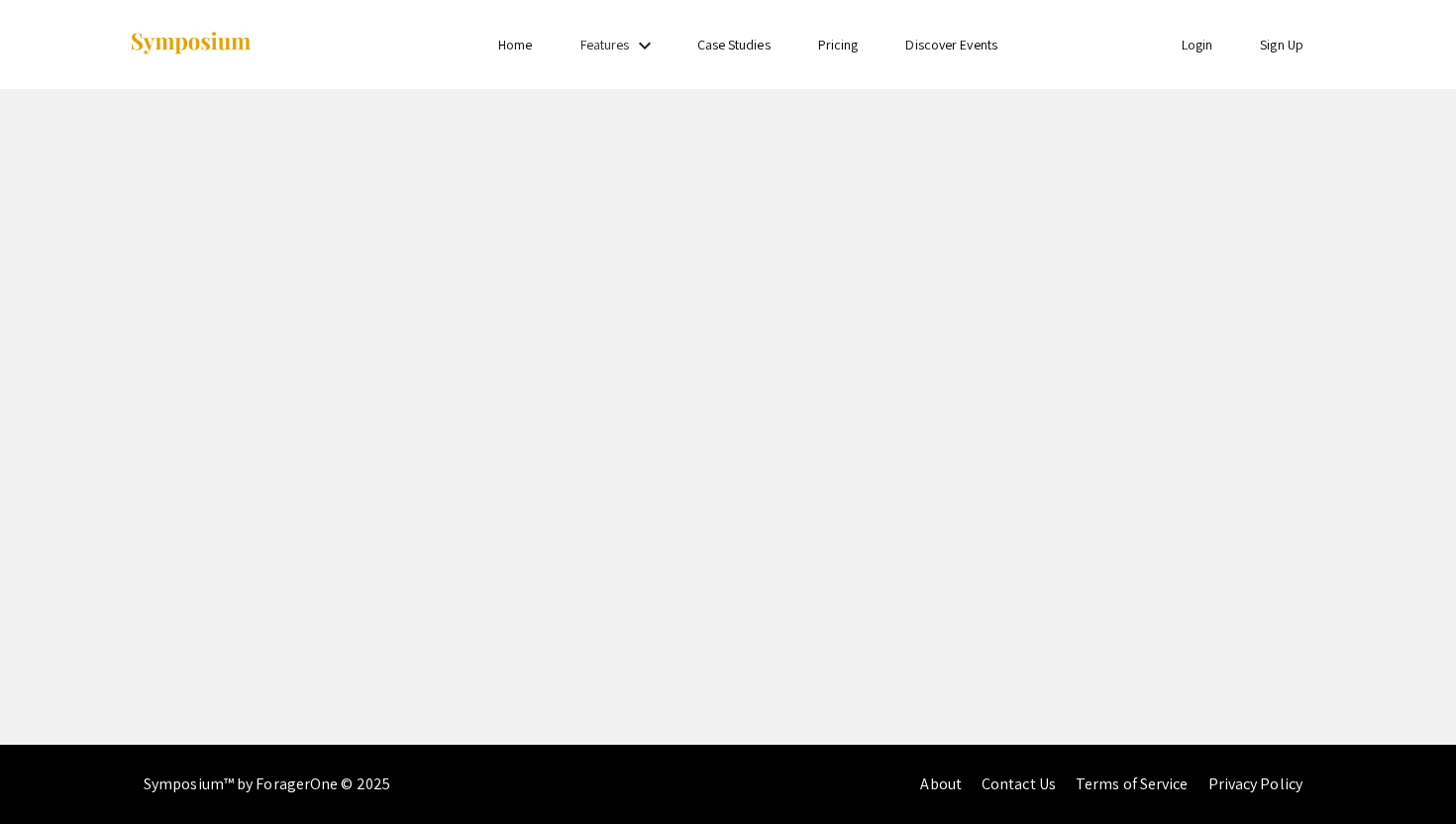 scroll, scrollTop: 0, scrollLeft: 0, axis: both 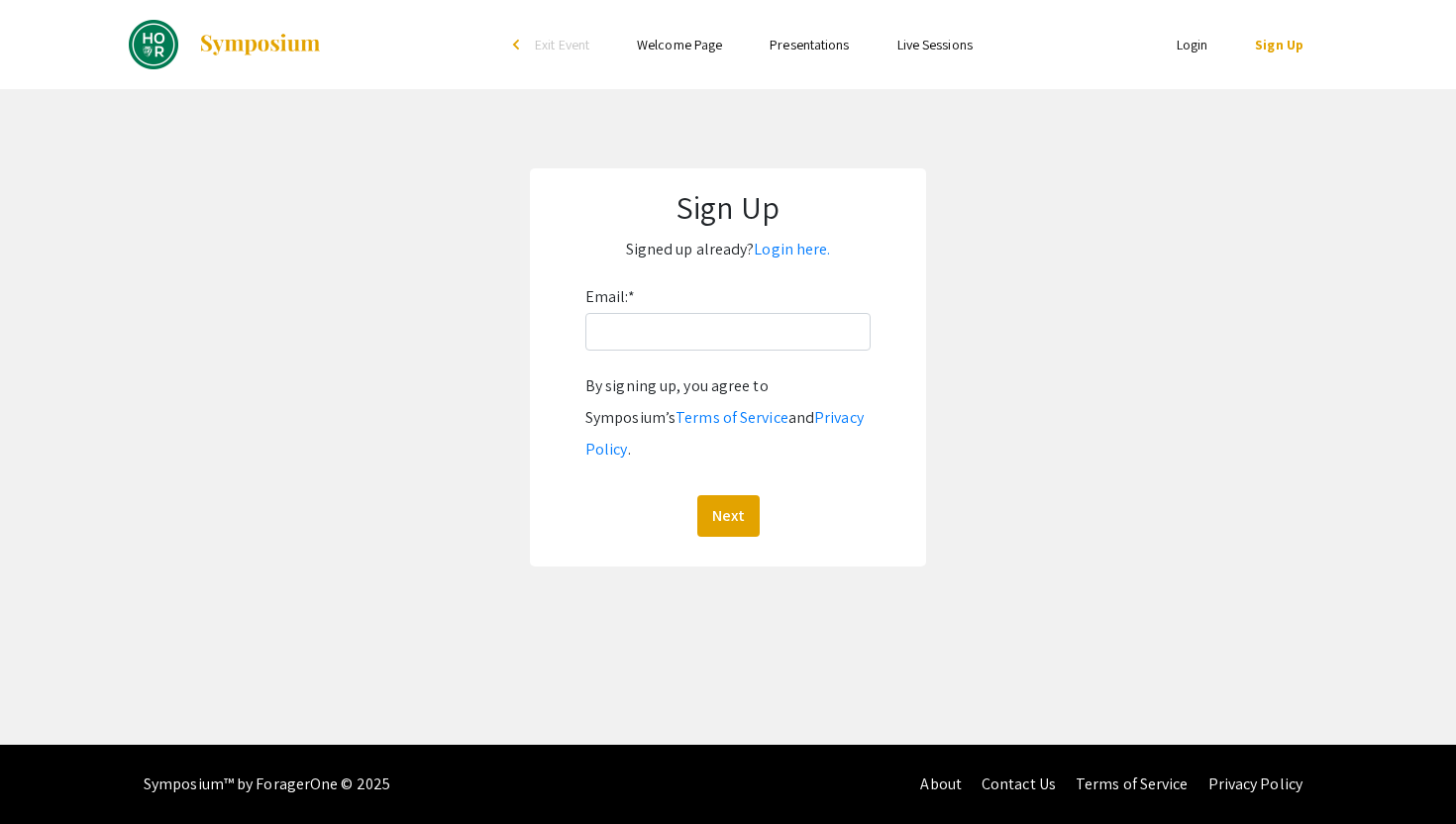 click on "Skip navigation  arrow_back_ios Exit Event Welcome Page Presentations Live Sessions" at bounding box center (727, 45) 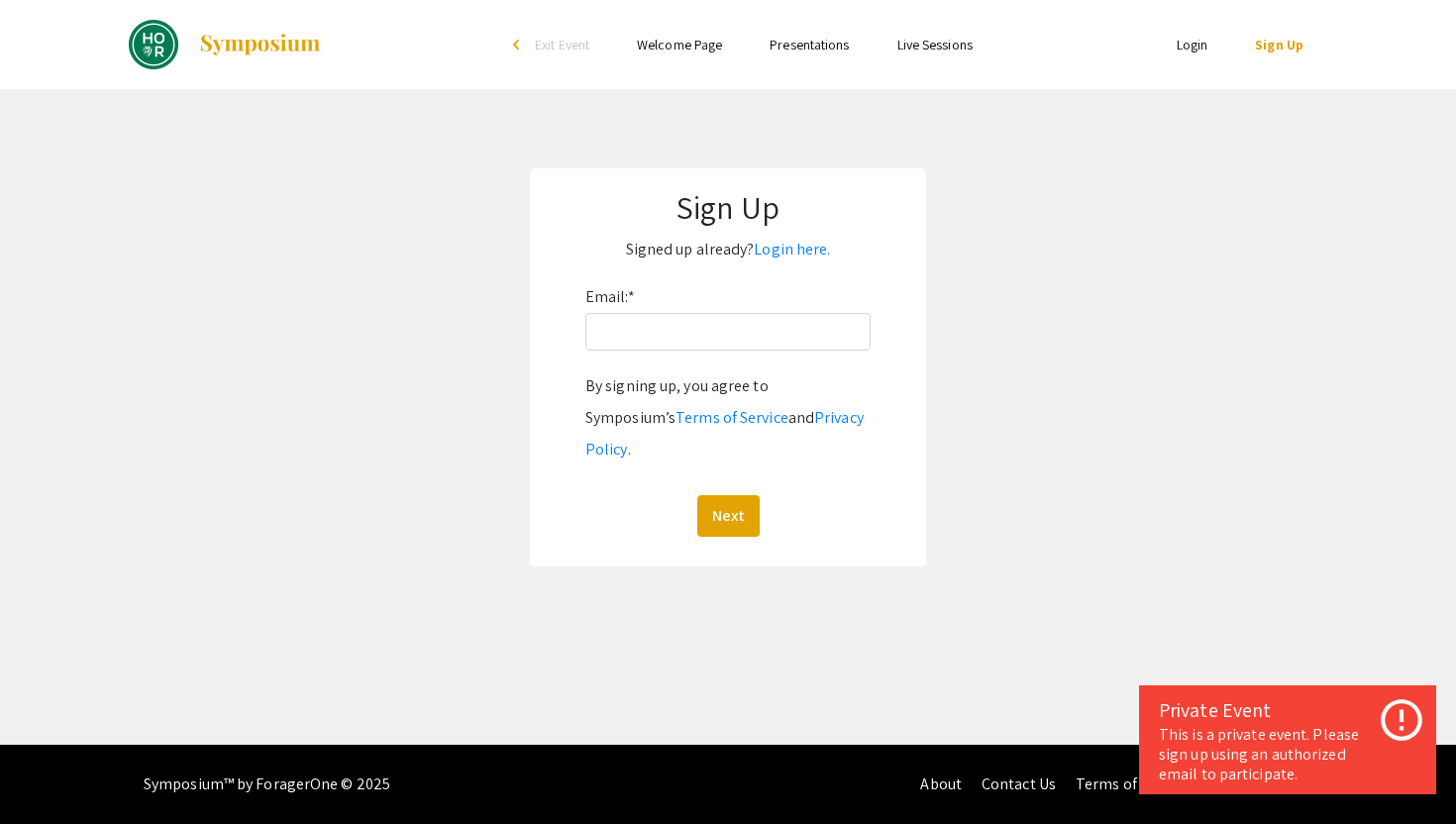click on "Presentations" at bounding box center (809, 45) 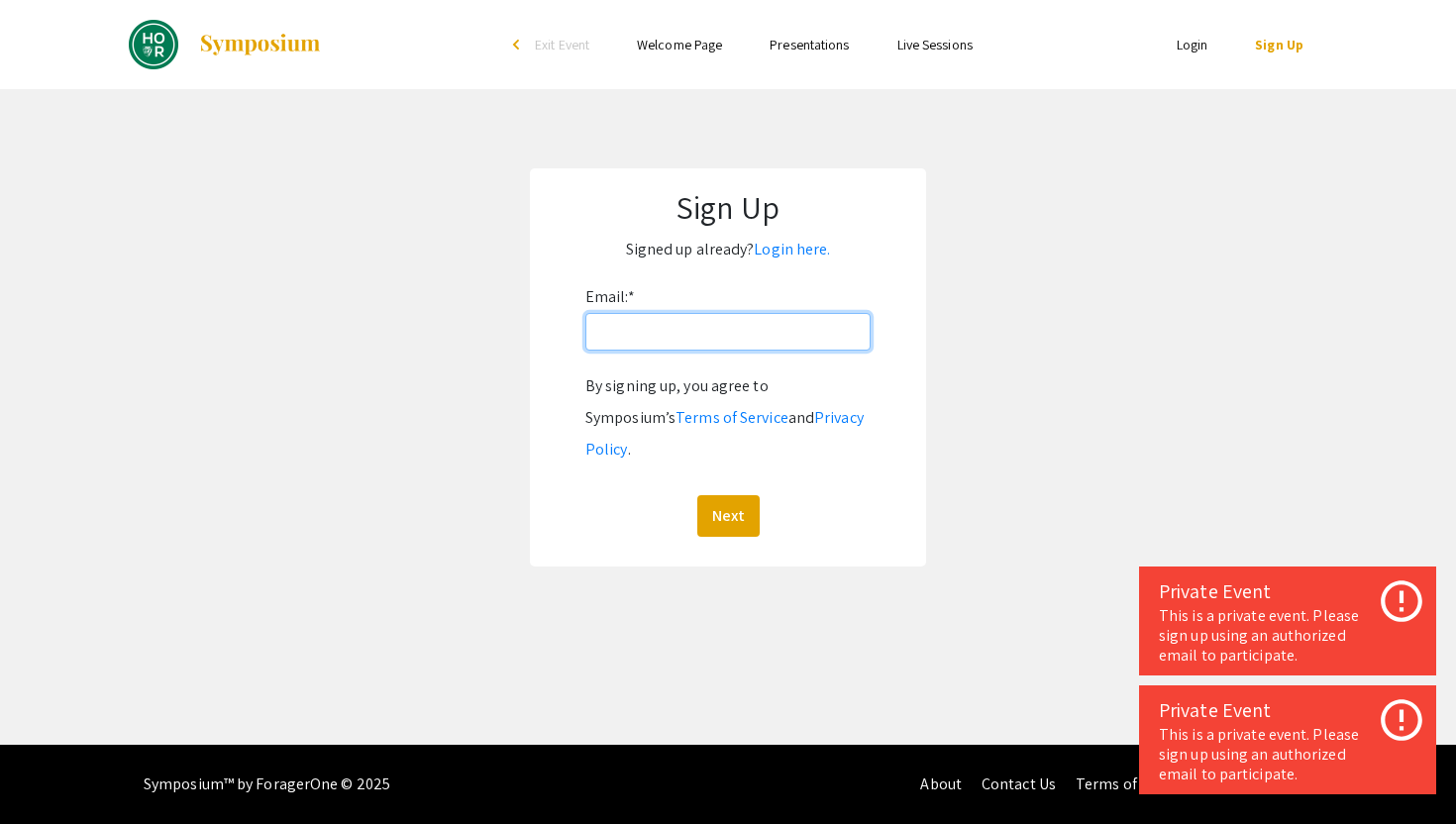 click on "Email:  *" at bounding box center (728, 332) 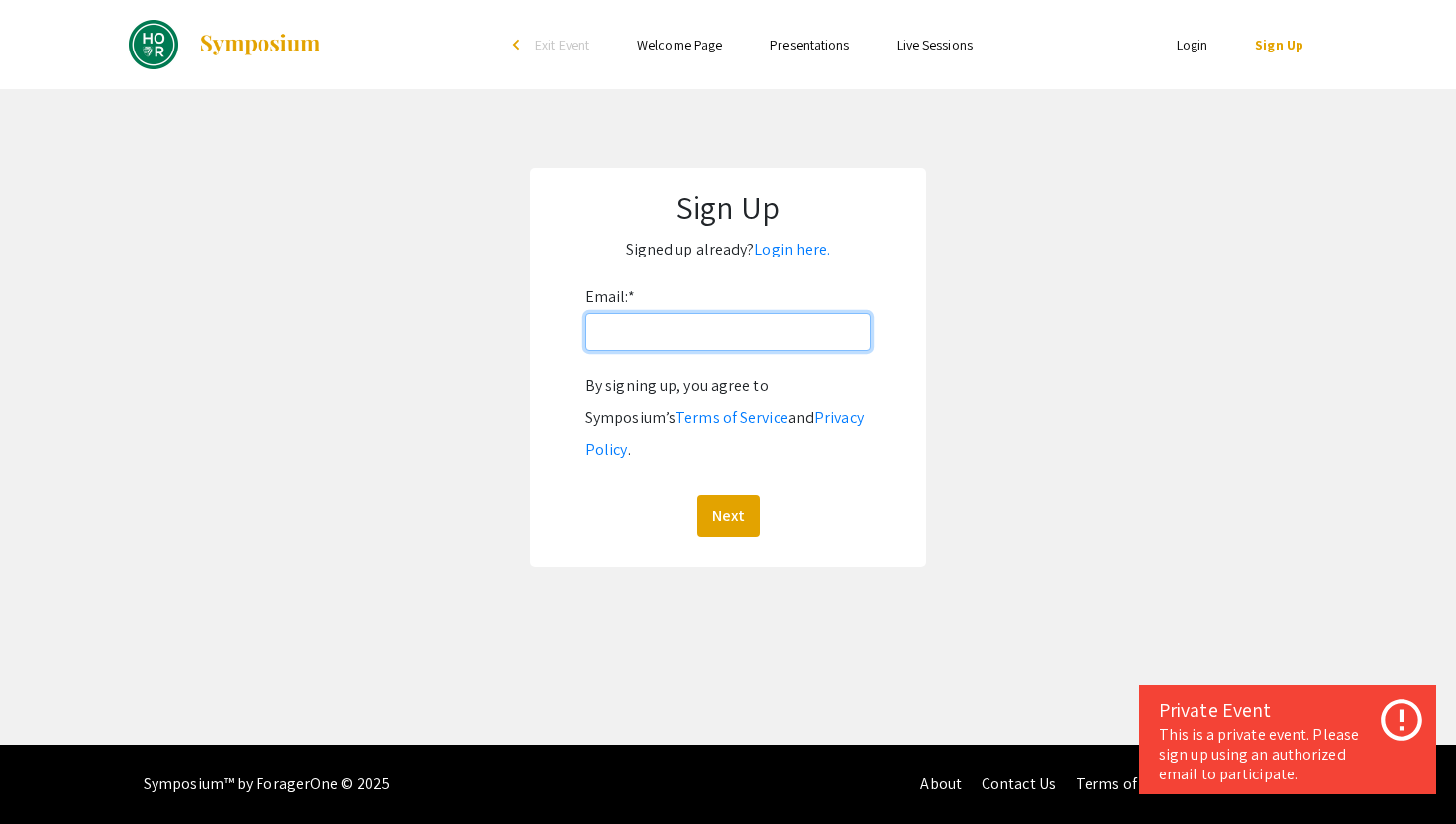 type on "apinto5@jh.edu" 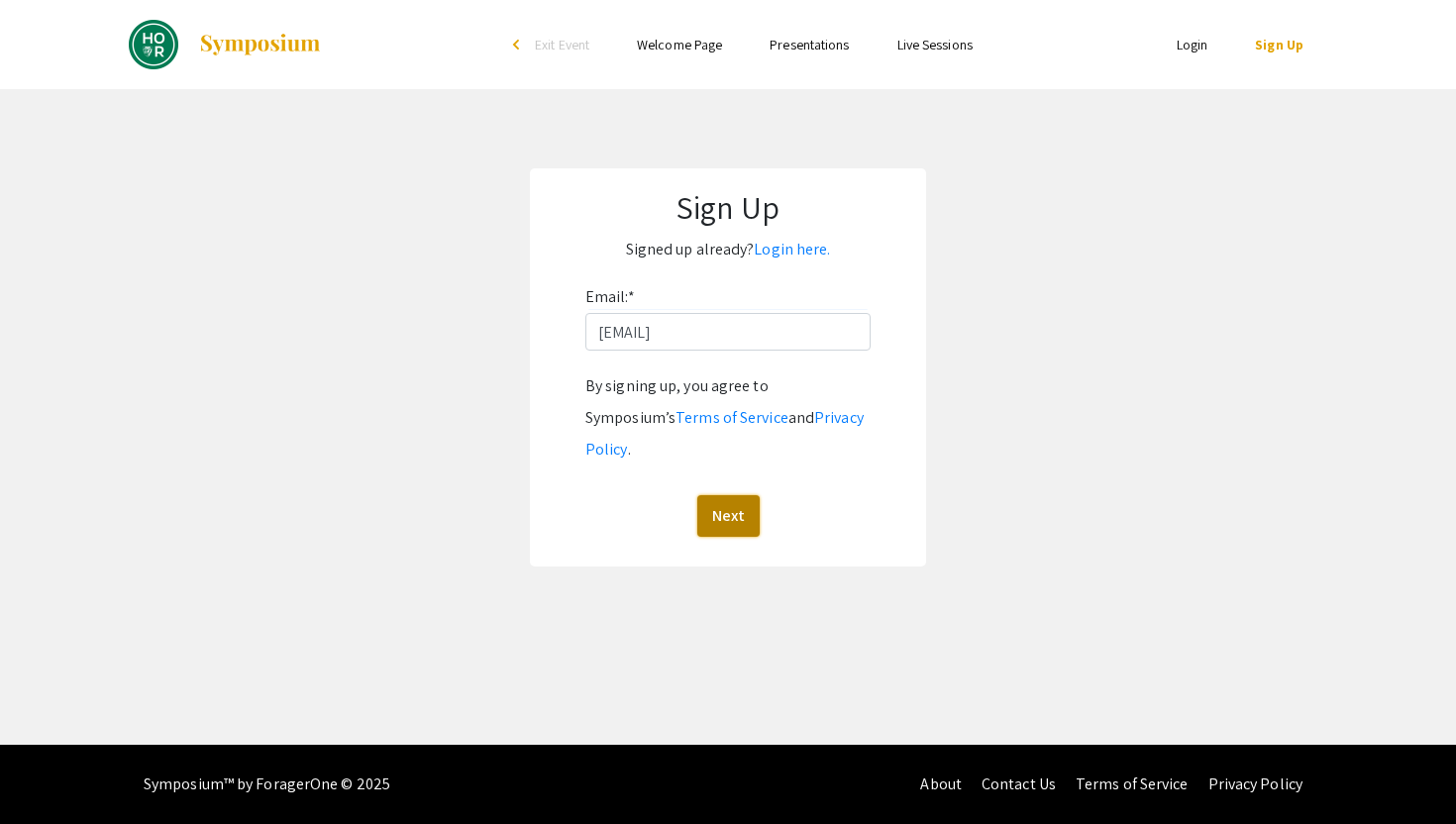 click on "Next" 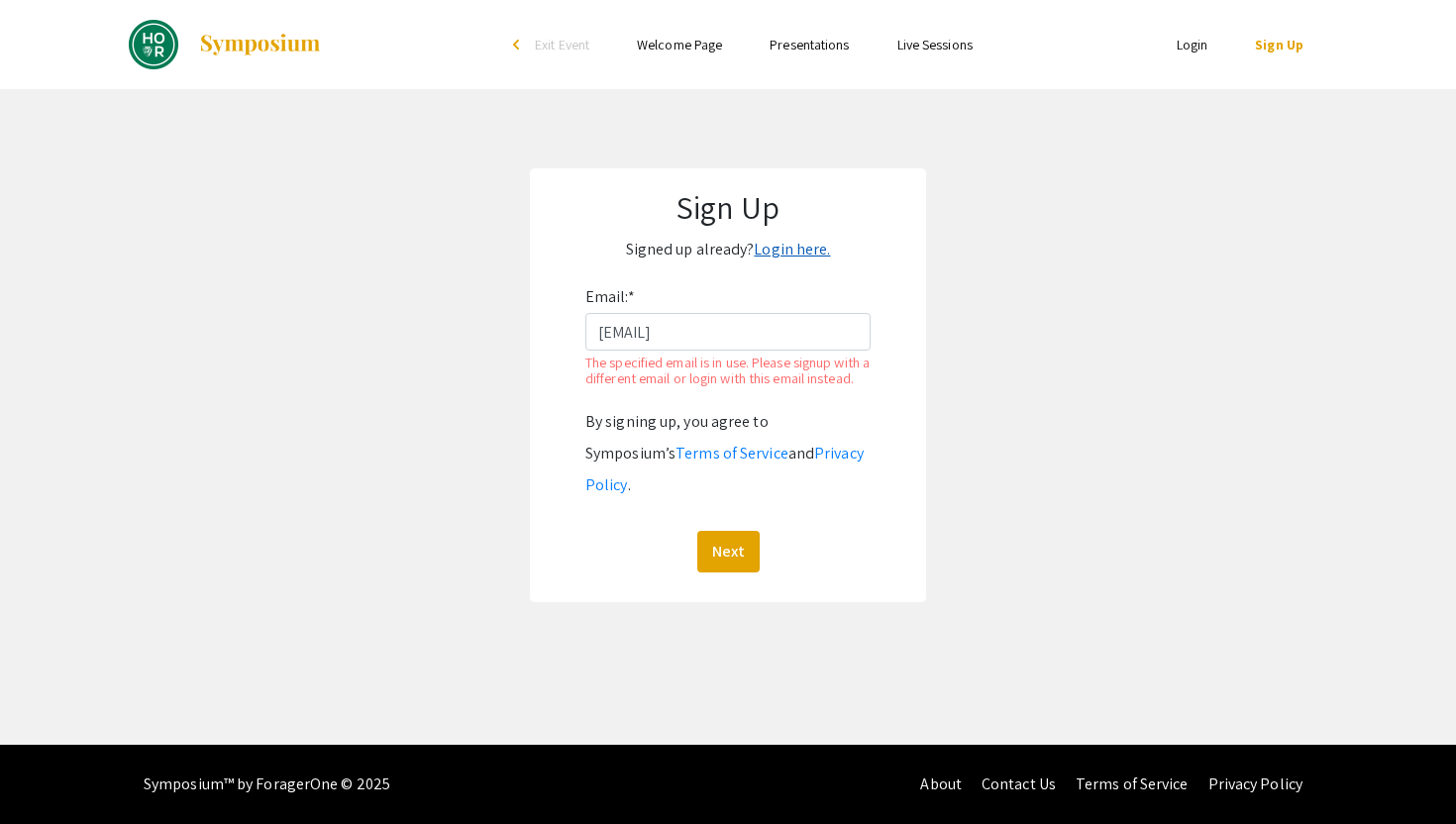click on "Login here." 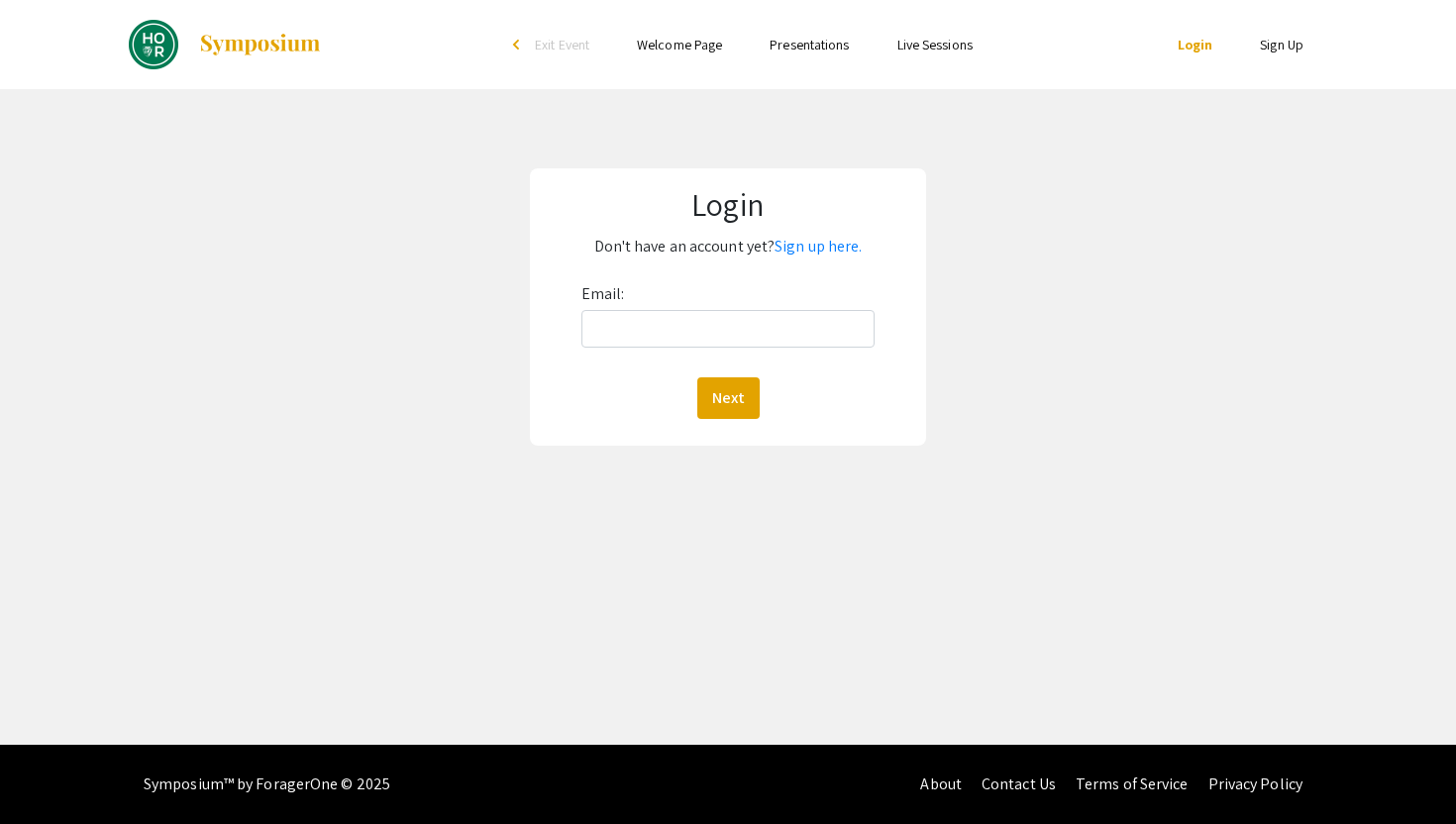 click on "Email:  Next" 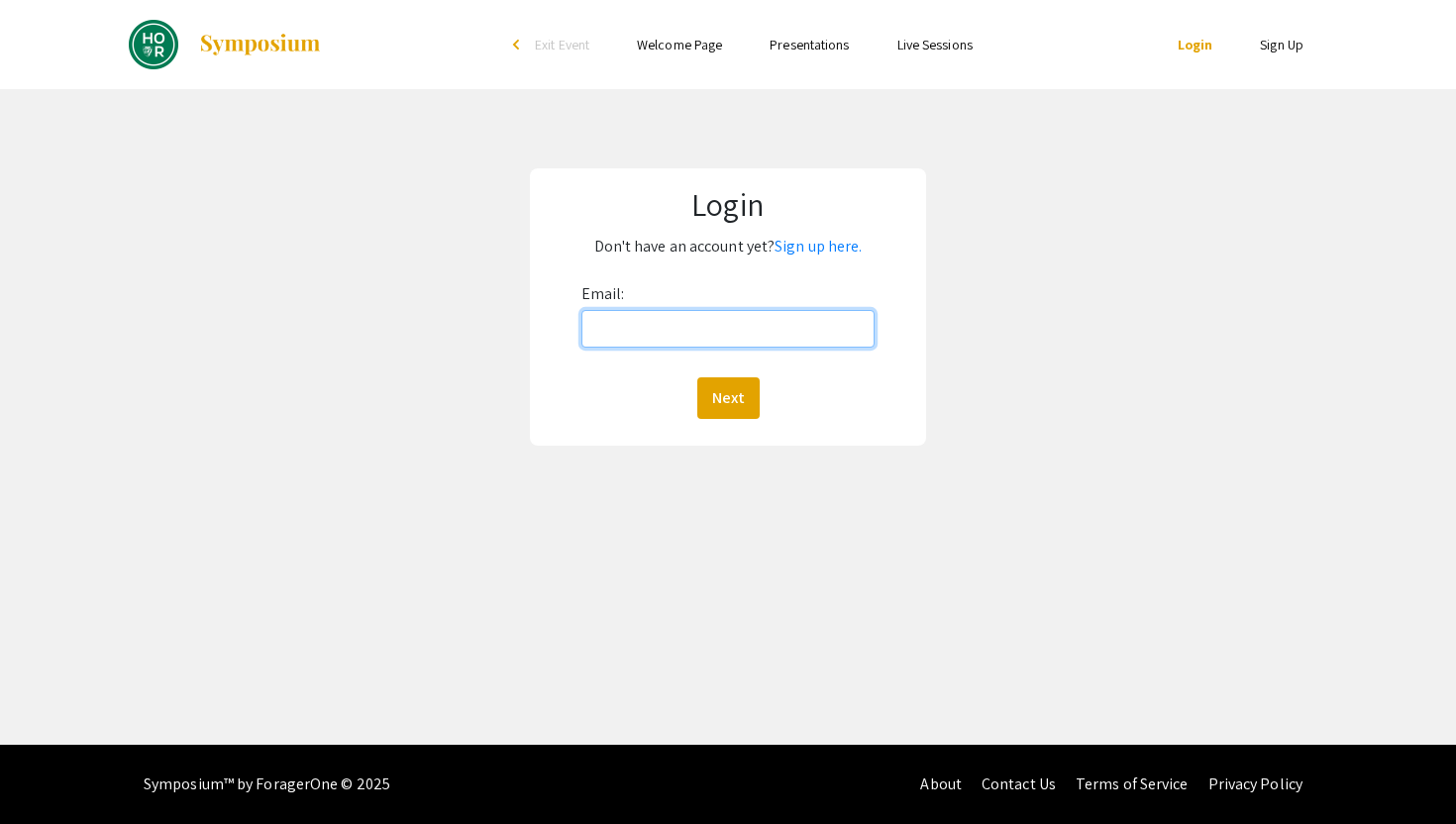 click on "Email:" at bounding box center (728, 329) 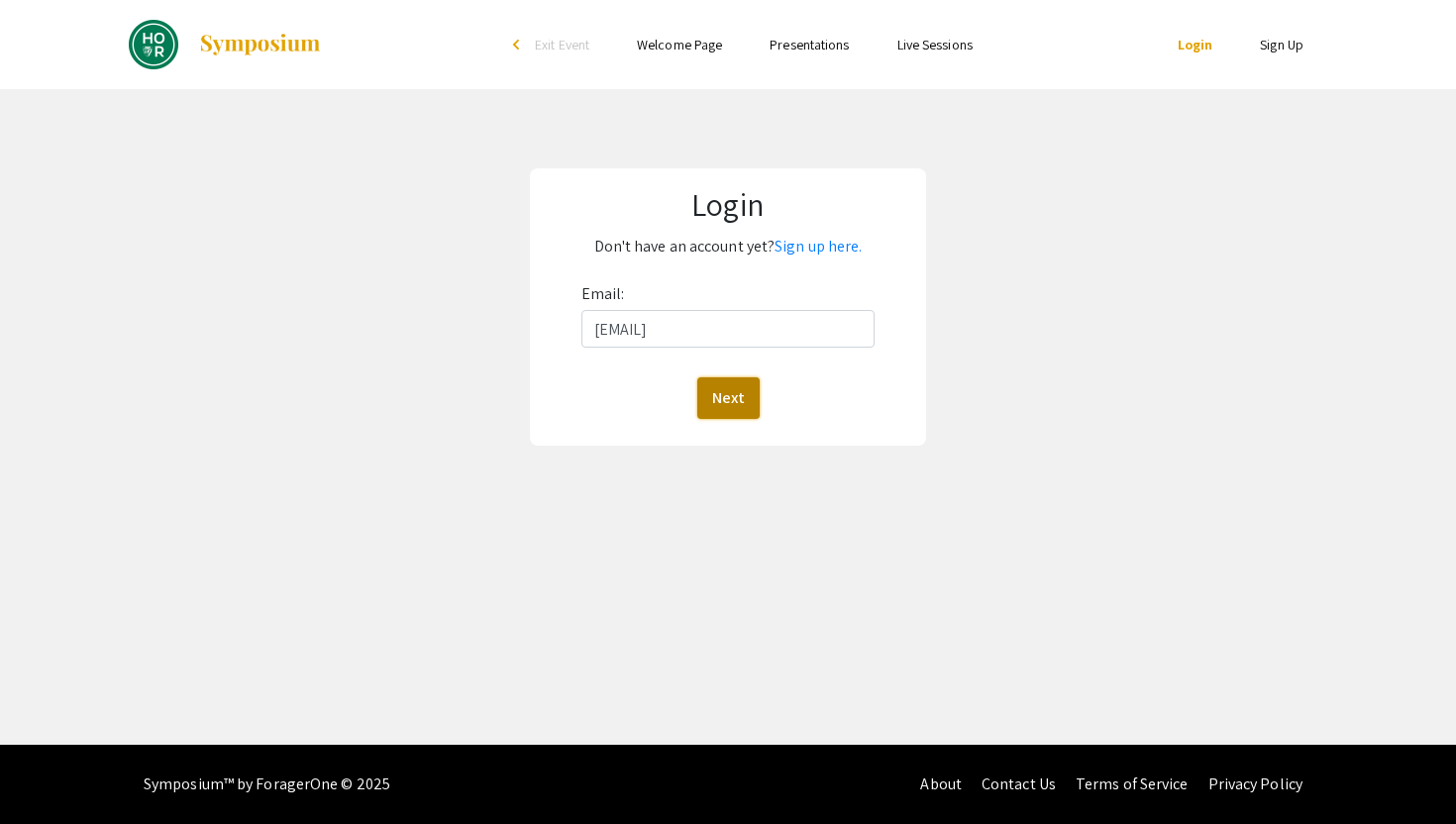 click on "Next" 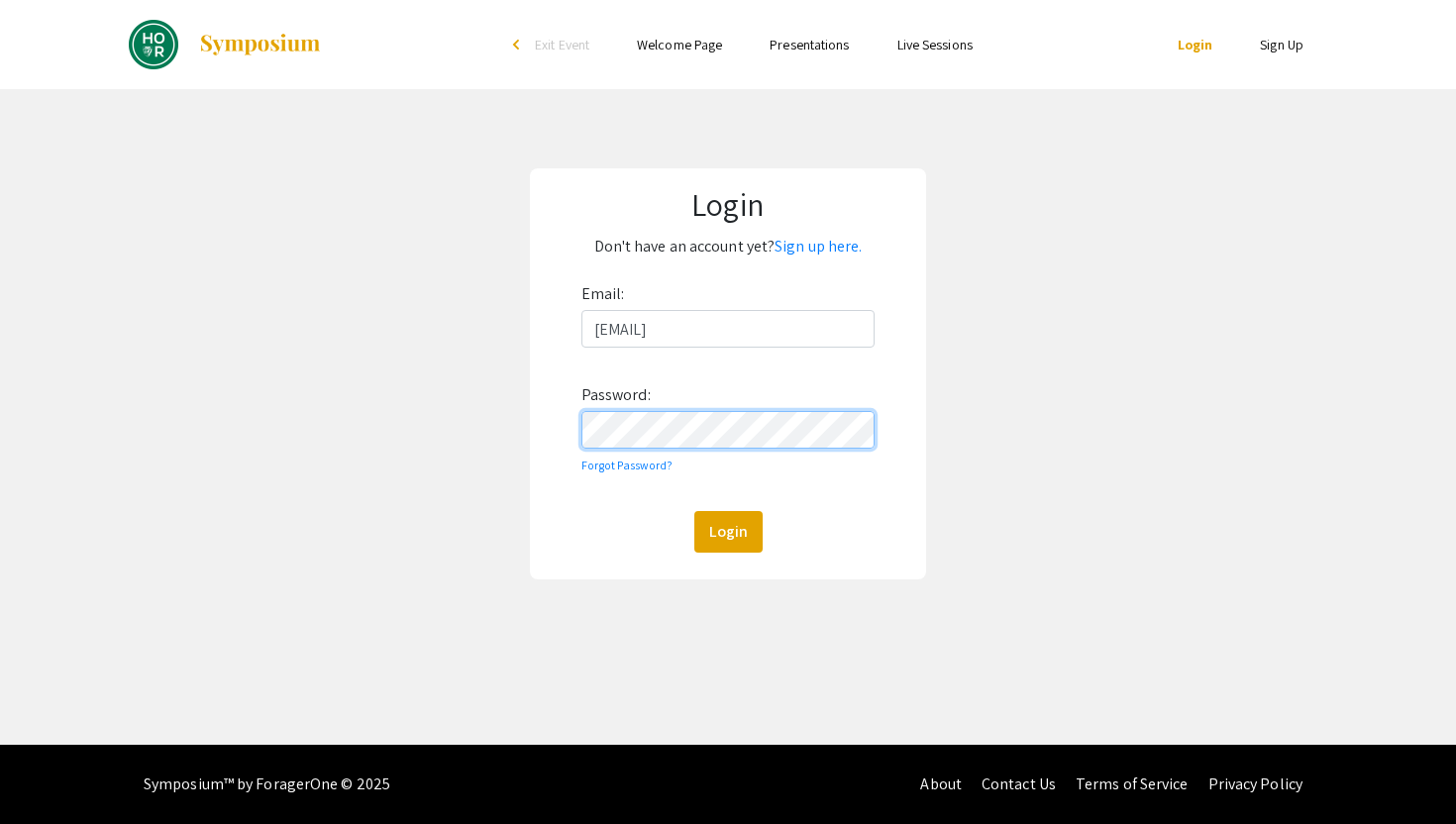 click on "Login" 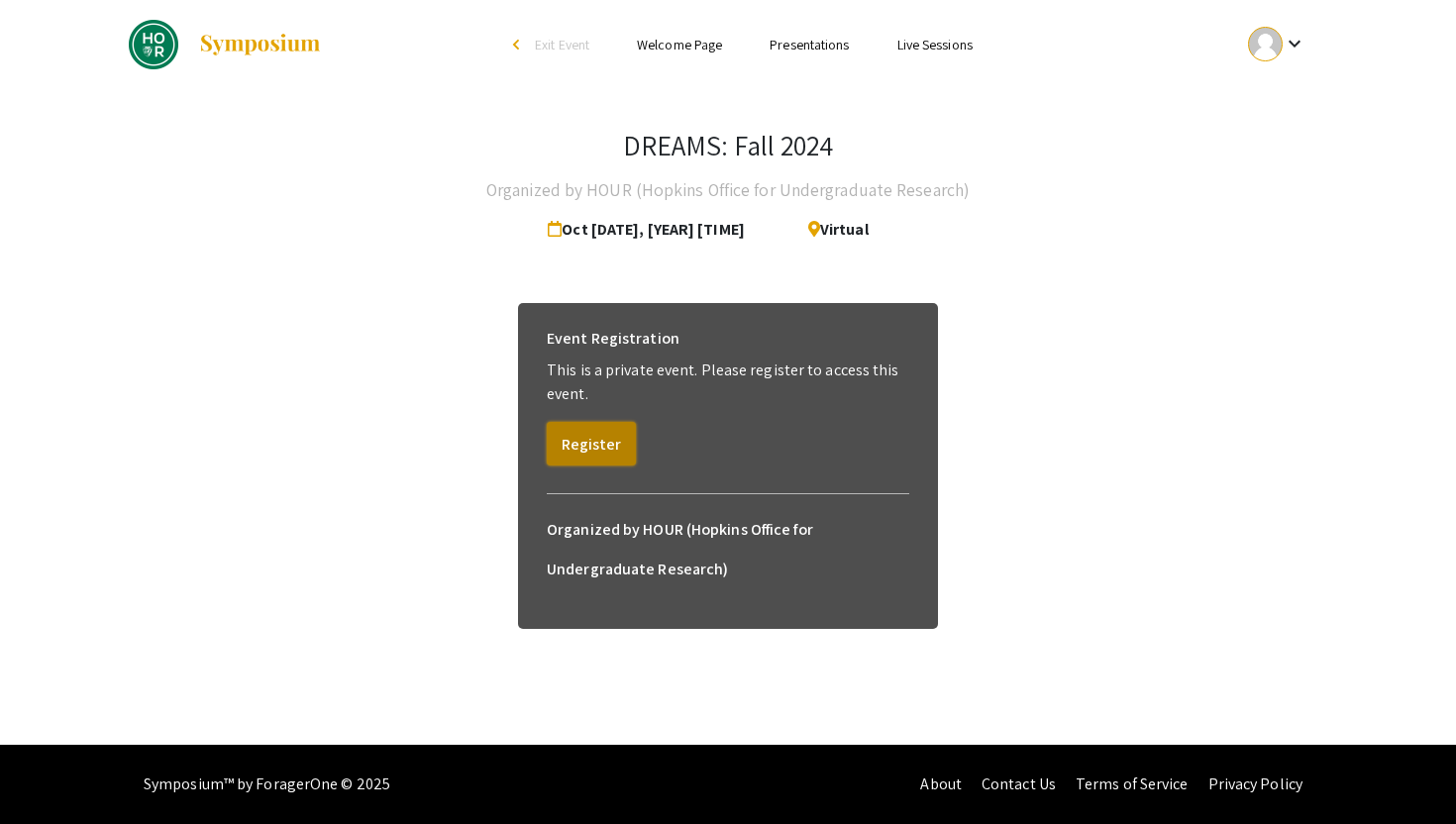 click on "Register" 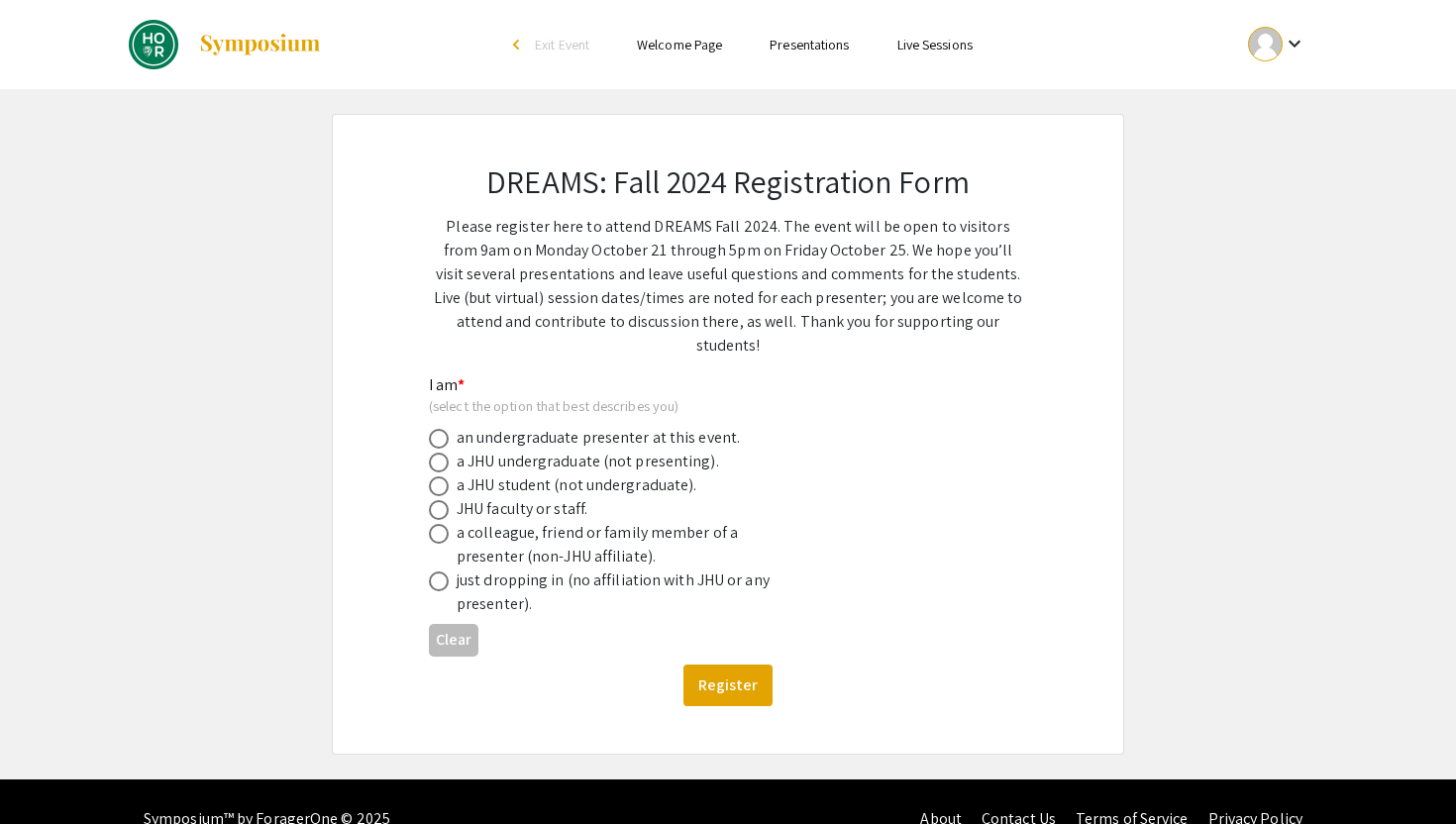 scroll, scrollTop: 11, scrollLeft: 0, axis: vertical 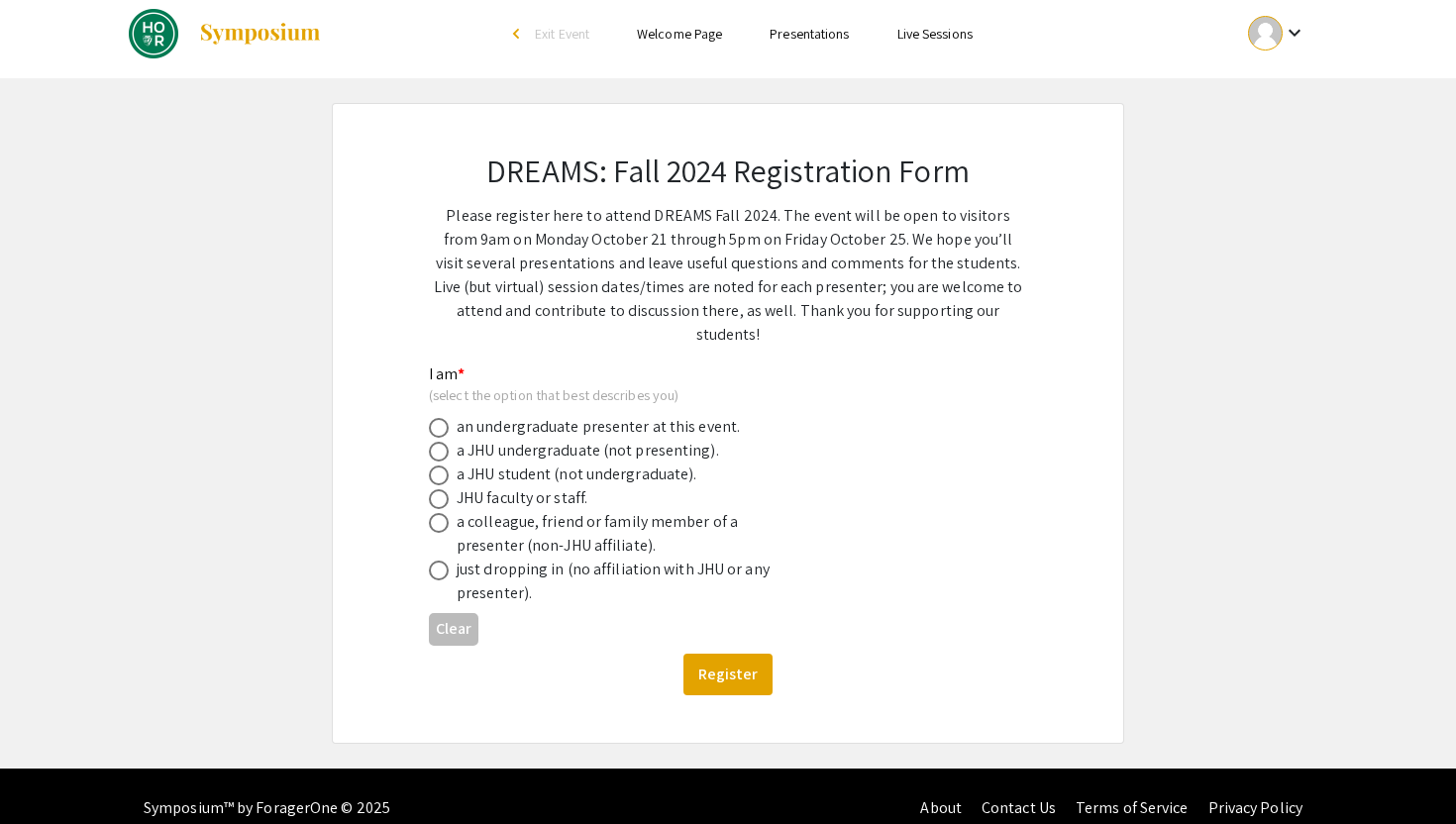 click on "a JHU undergraduate (not presenting)." 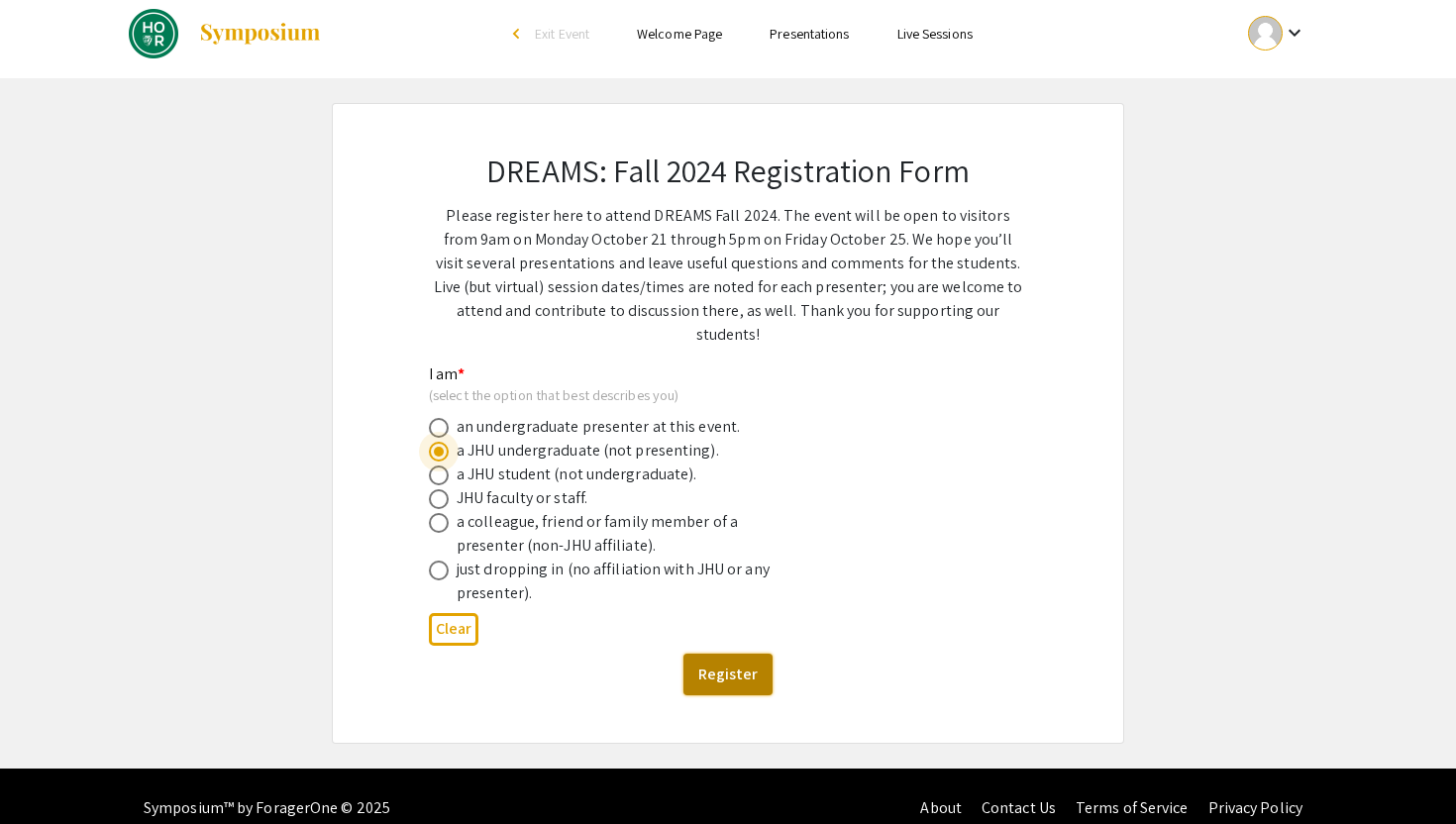 click on "Register" 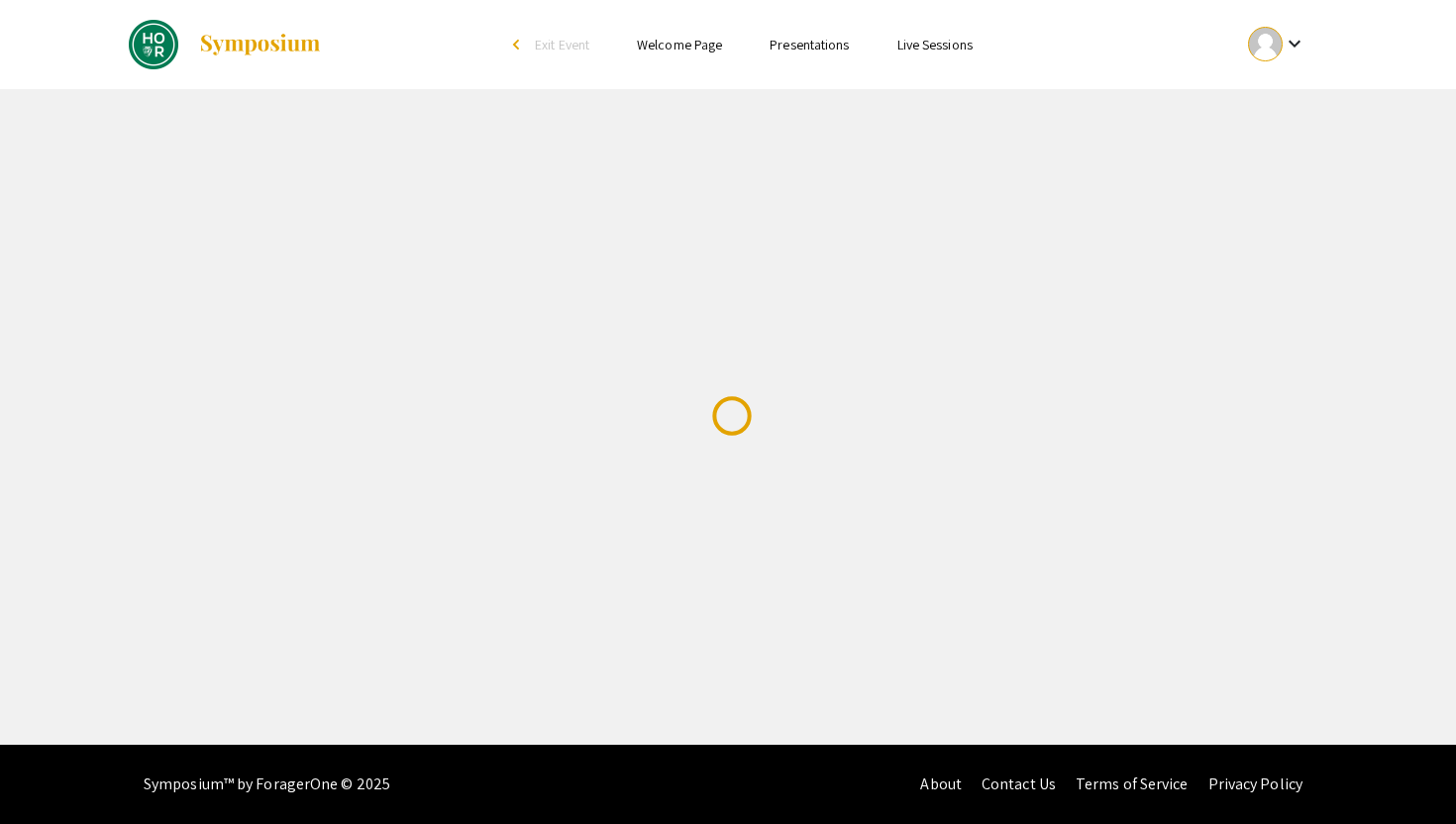 scroll, scrollTop: 0, scrollLeft: 0, axis: both 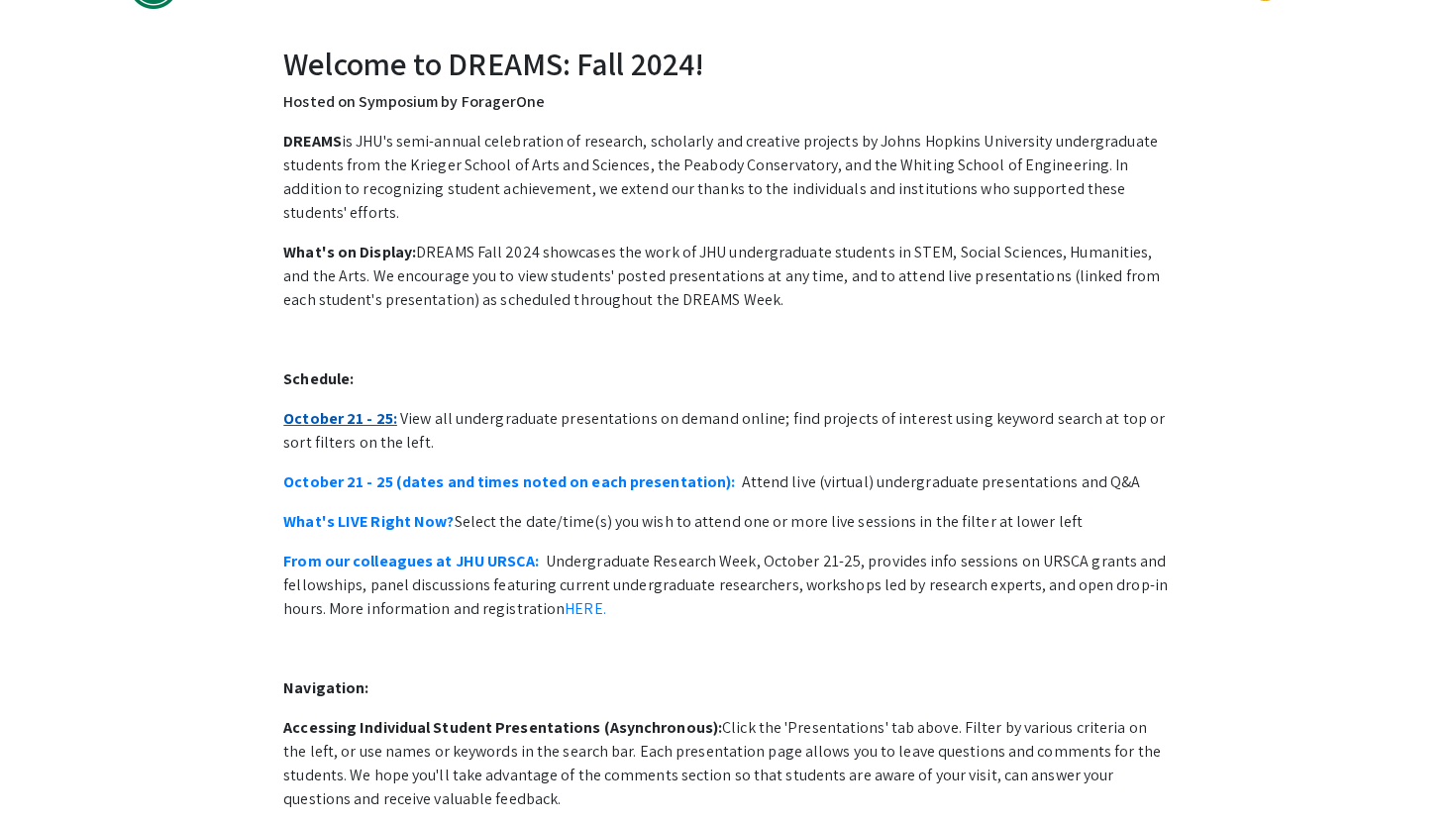 click on "[MONTH] [DAY_NUM] - [DAY_NUM]:" 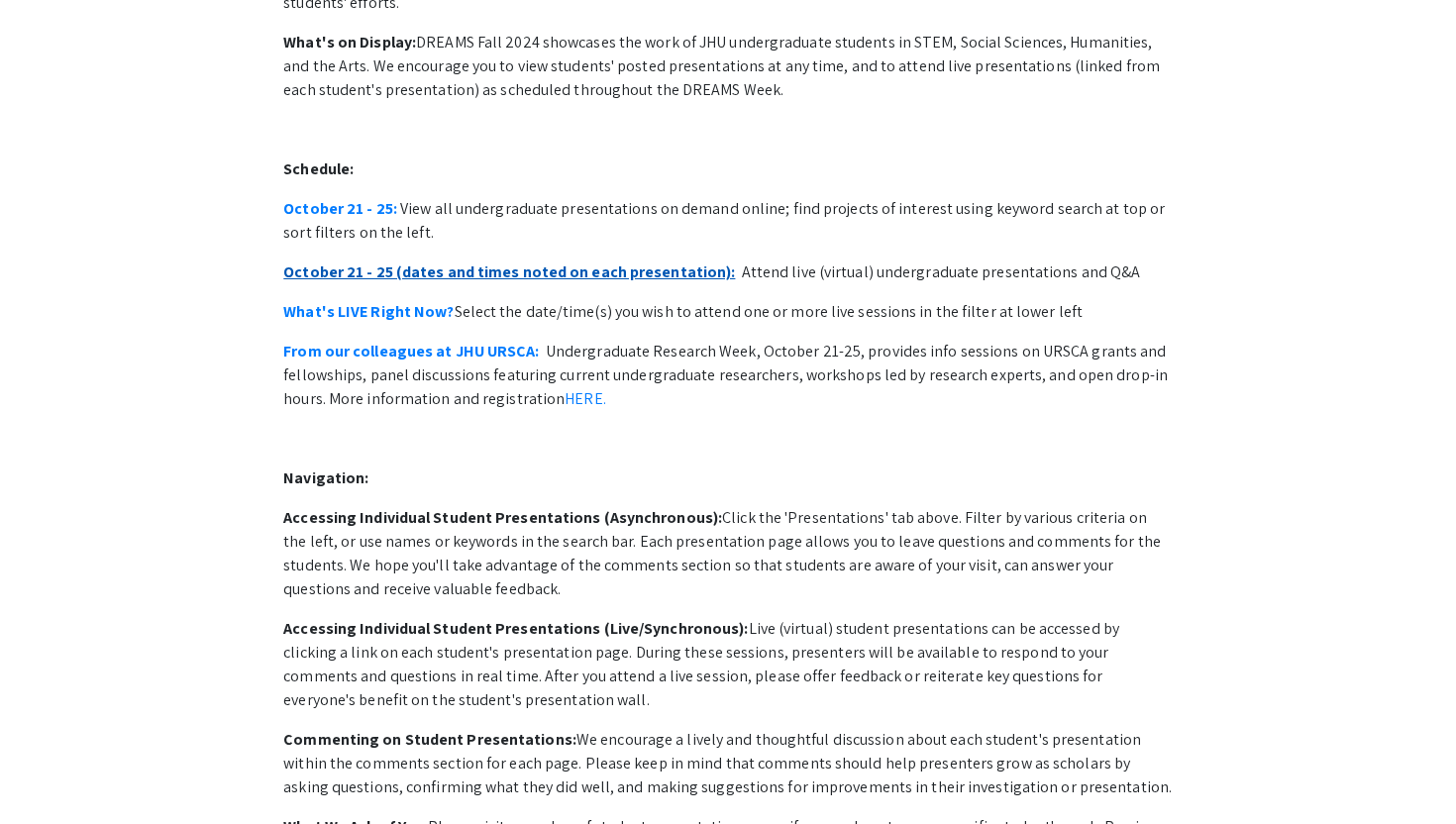 scroll, scrollTop: 0, scrollLeft: 0, axis: both 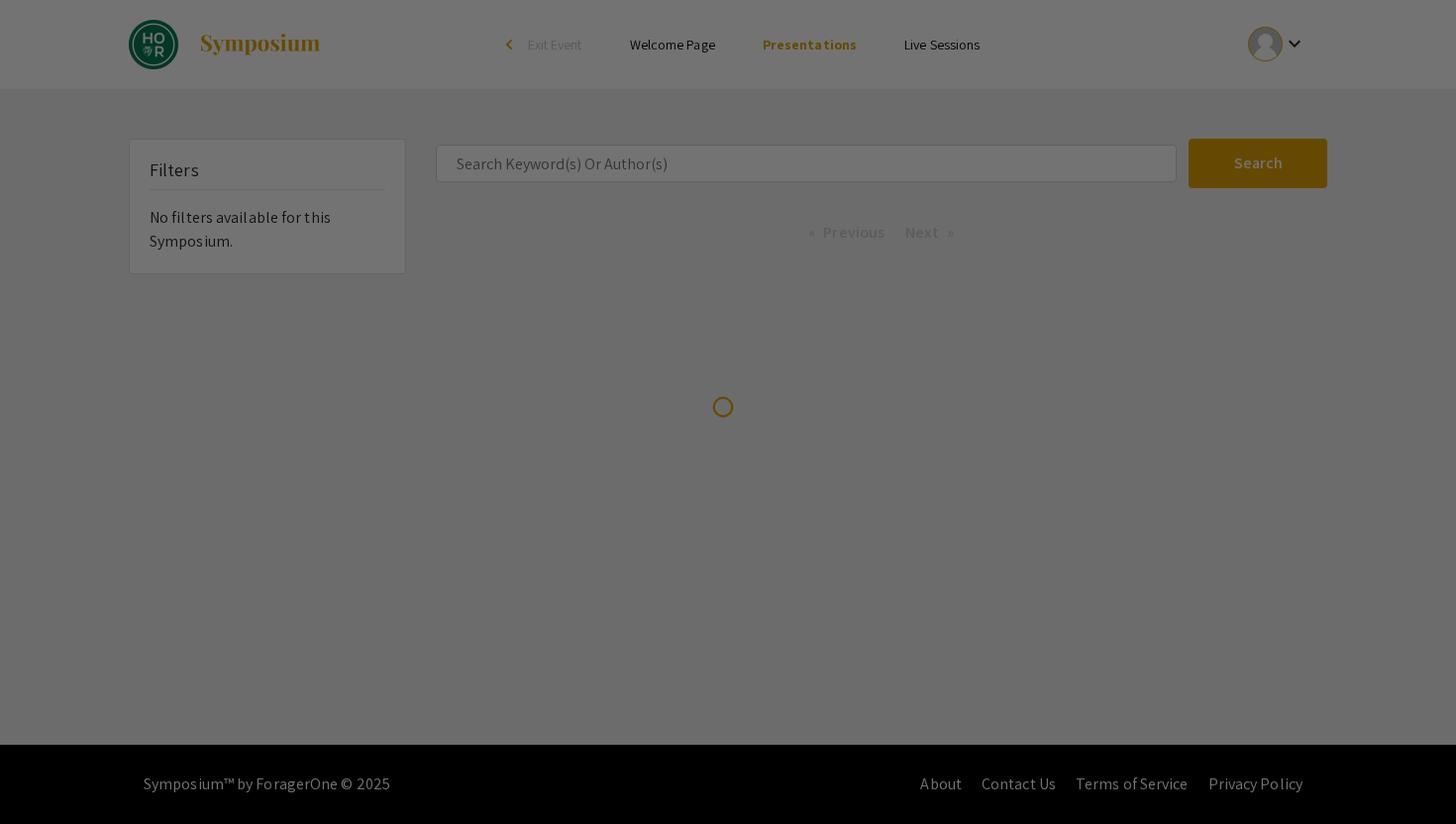 click 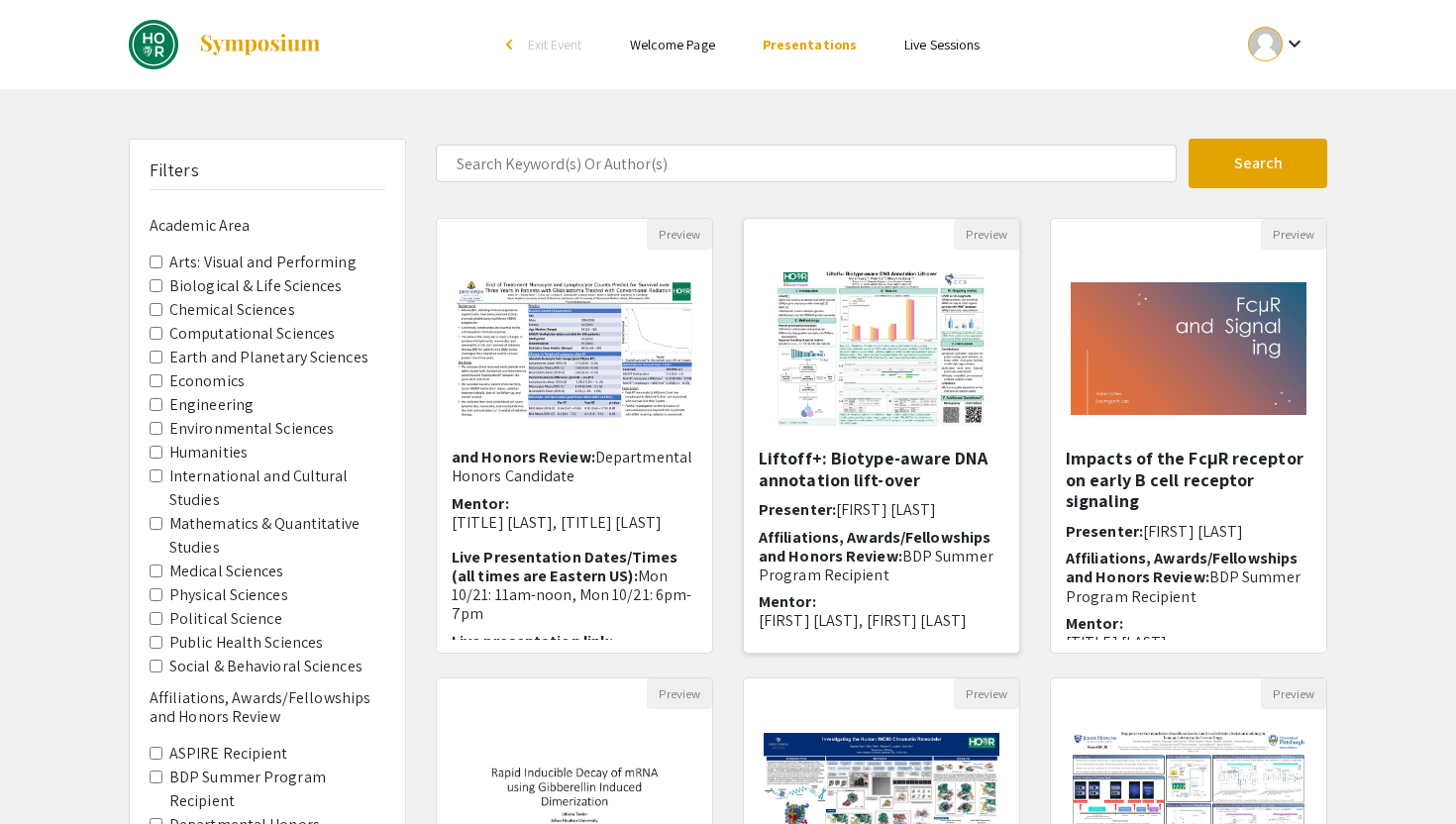 scroll, scrollTop: 175, scrollLeft: 0, axis: vertical 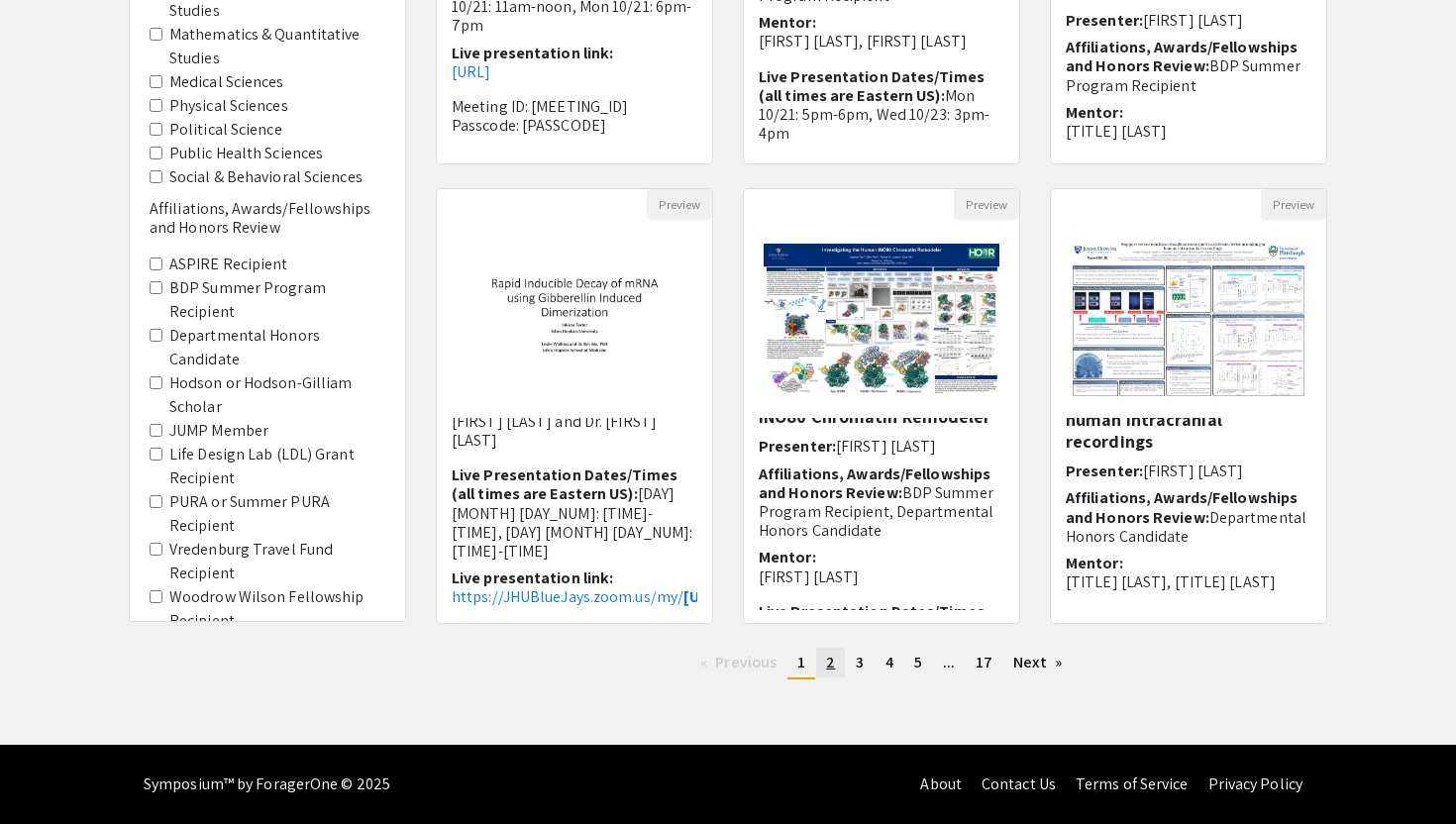 click on "page  2" 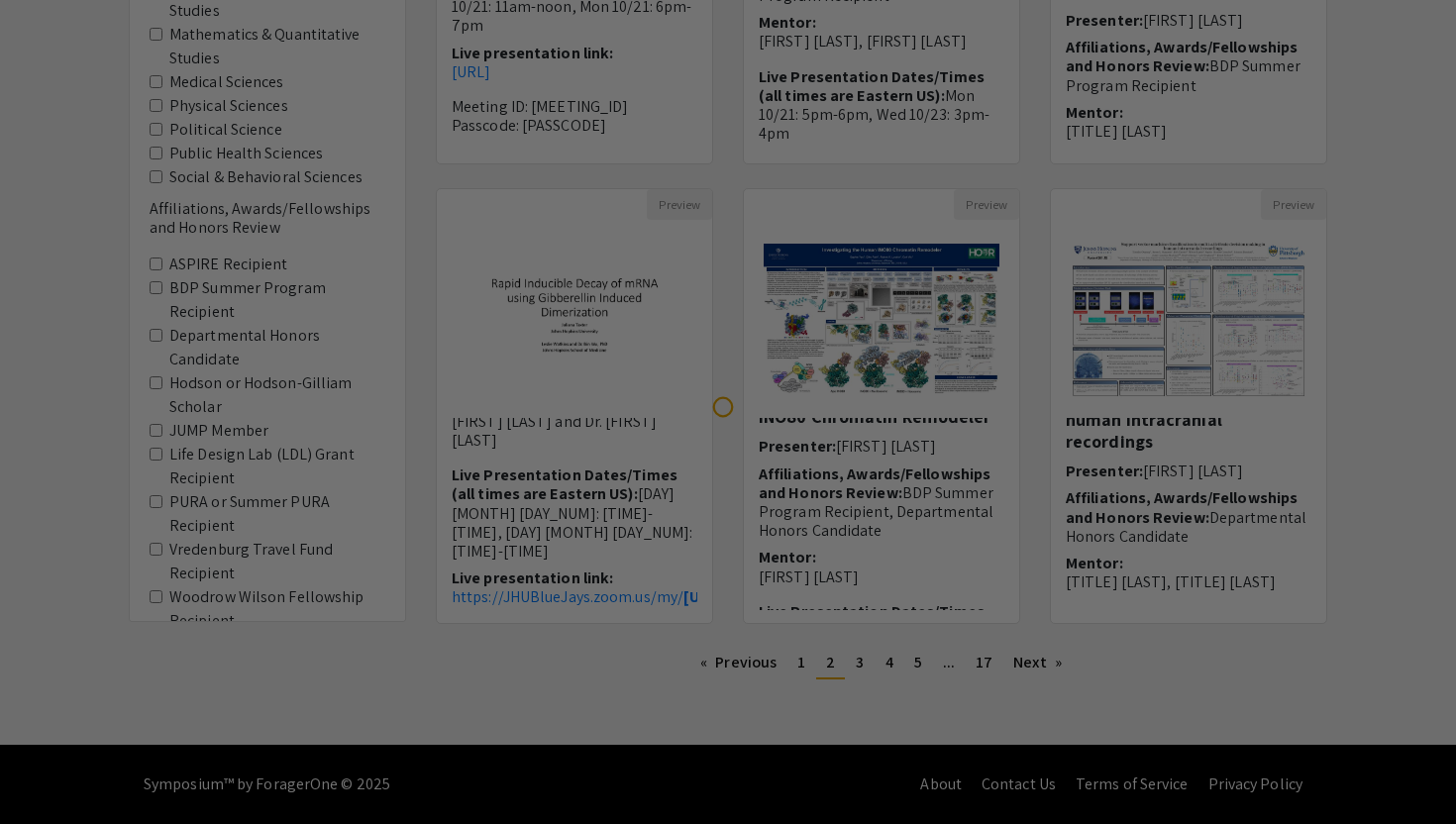 scroll, scrollTop: 0, scrollLeft: 0, axis: both 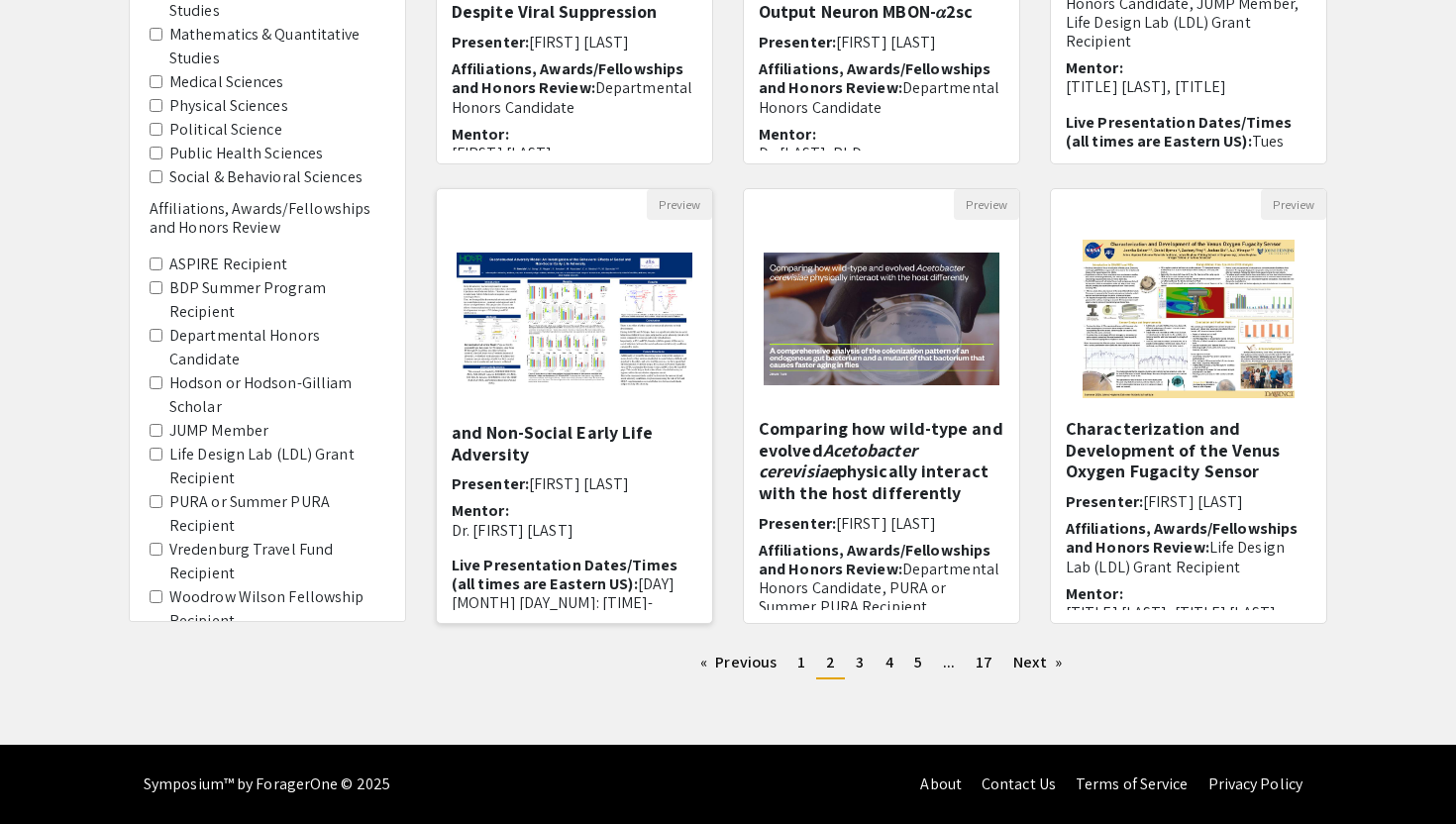 drag, startPoint x: 449, startPoint y: 526, endPoint x: 629, endPoint y: 528, distance: 180.01111 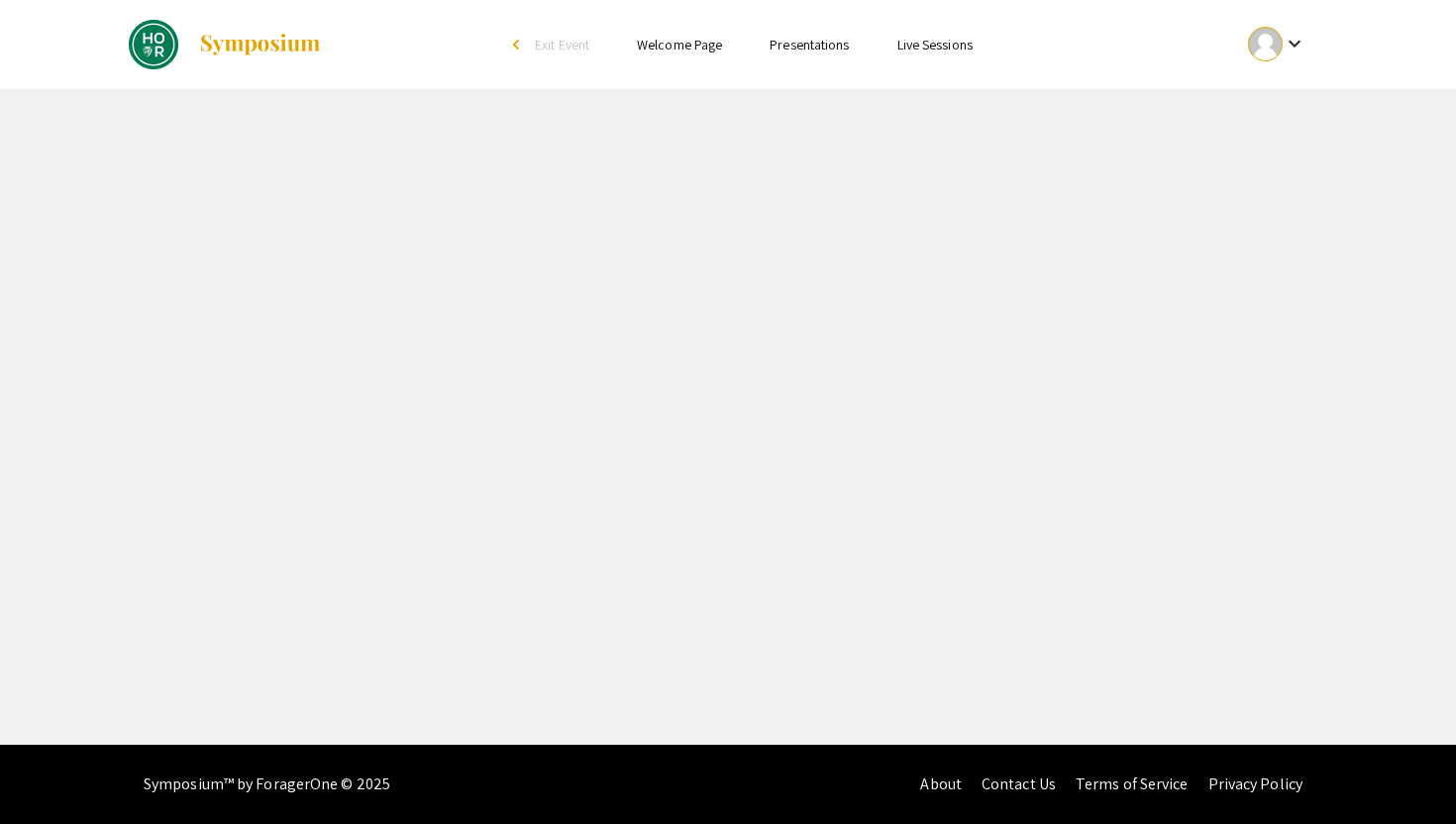 scroll, scrollTop: 0, scrollLeft: 0, axis: both 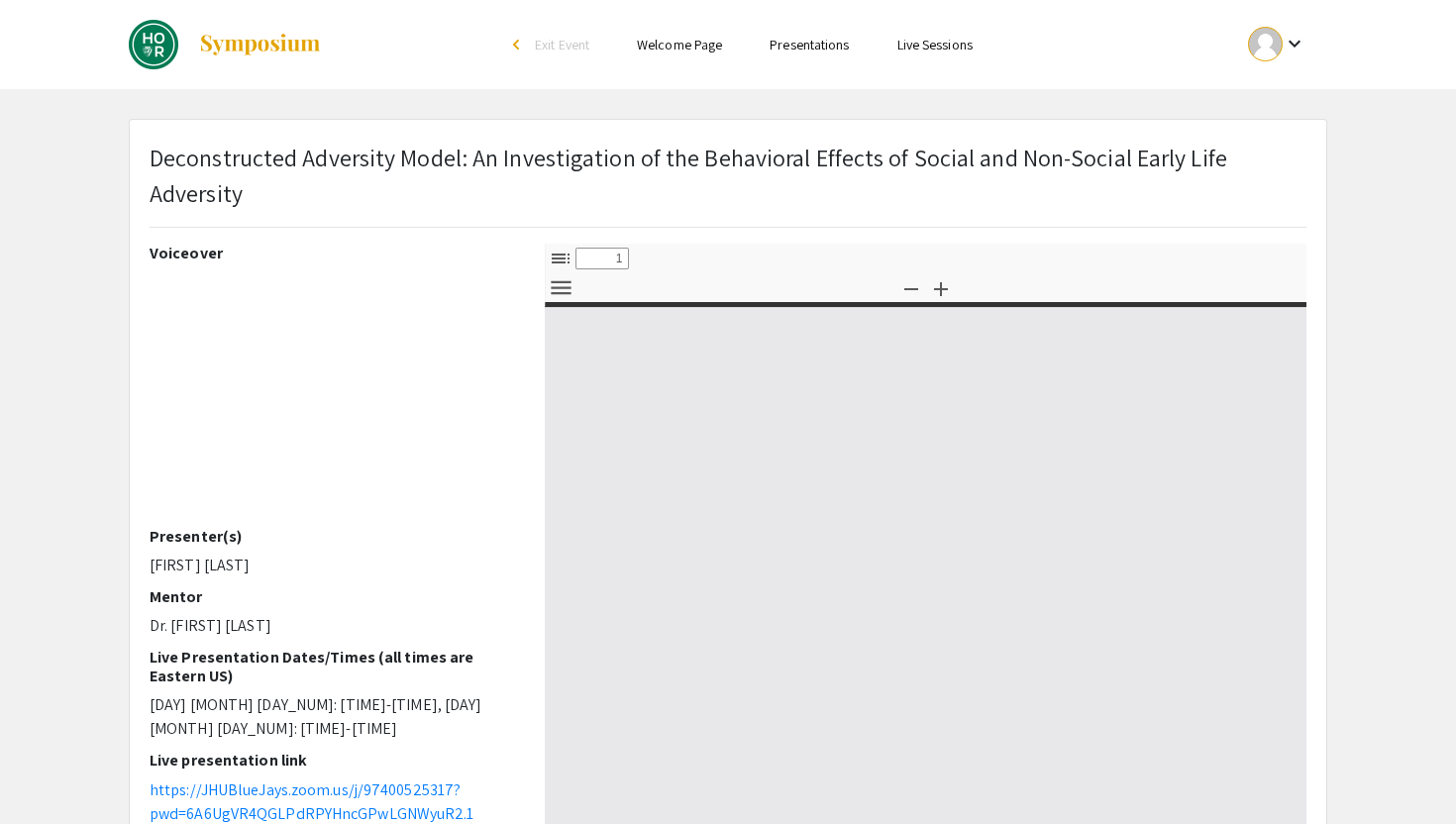 select on "custom" 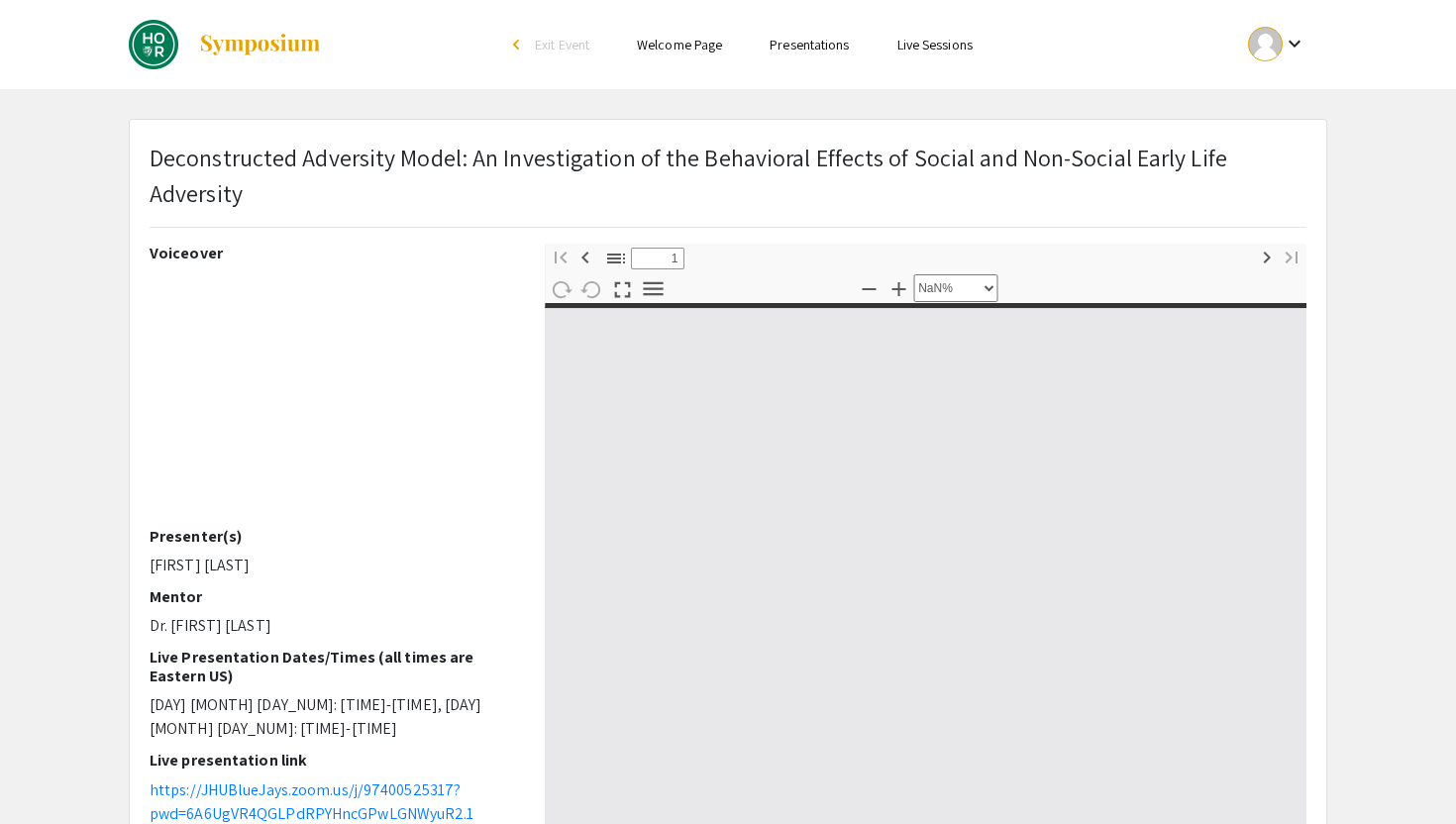 type on "0" 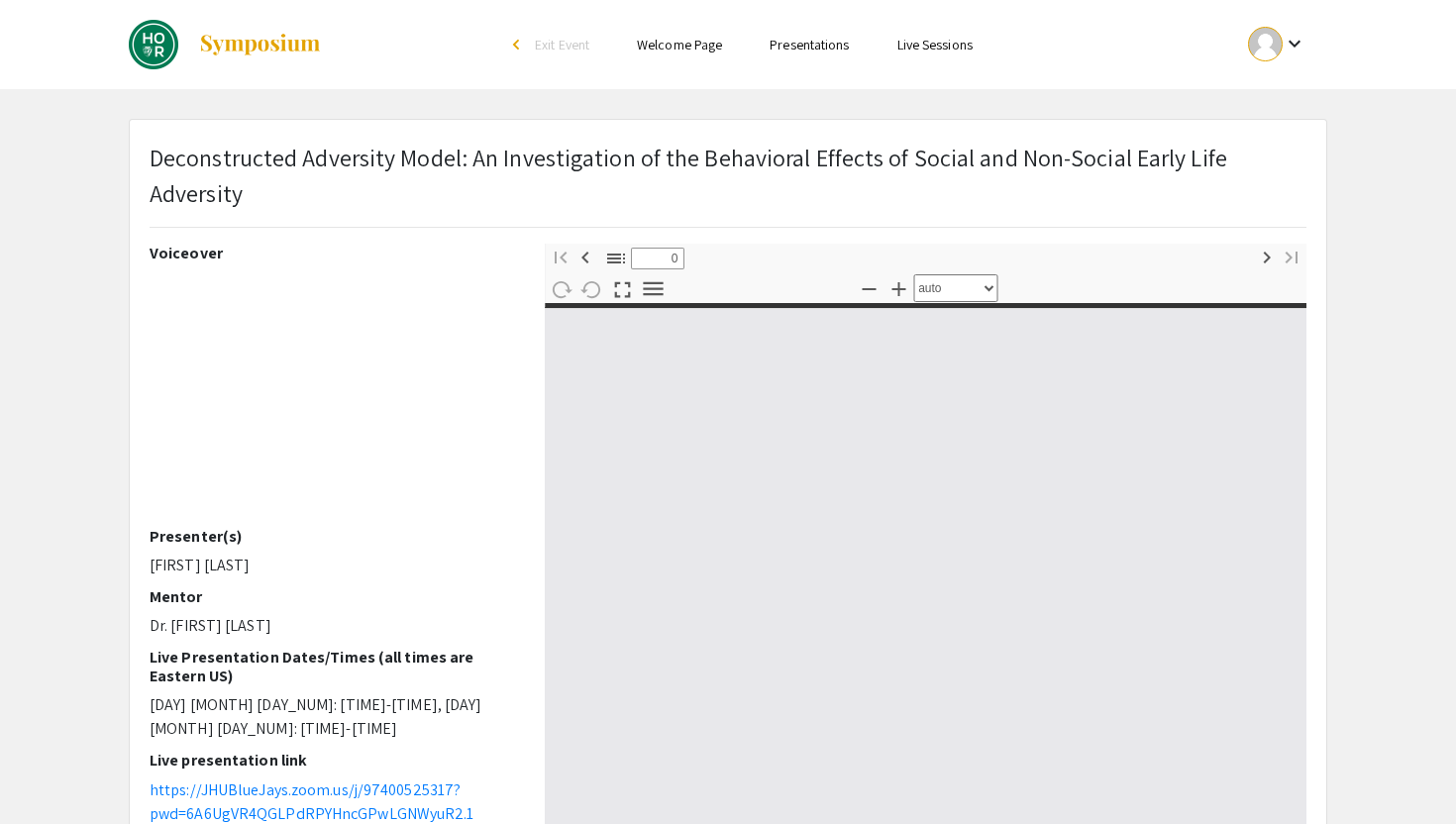 select on "custom" 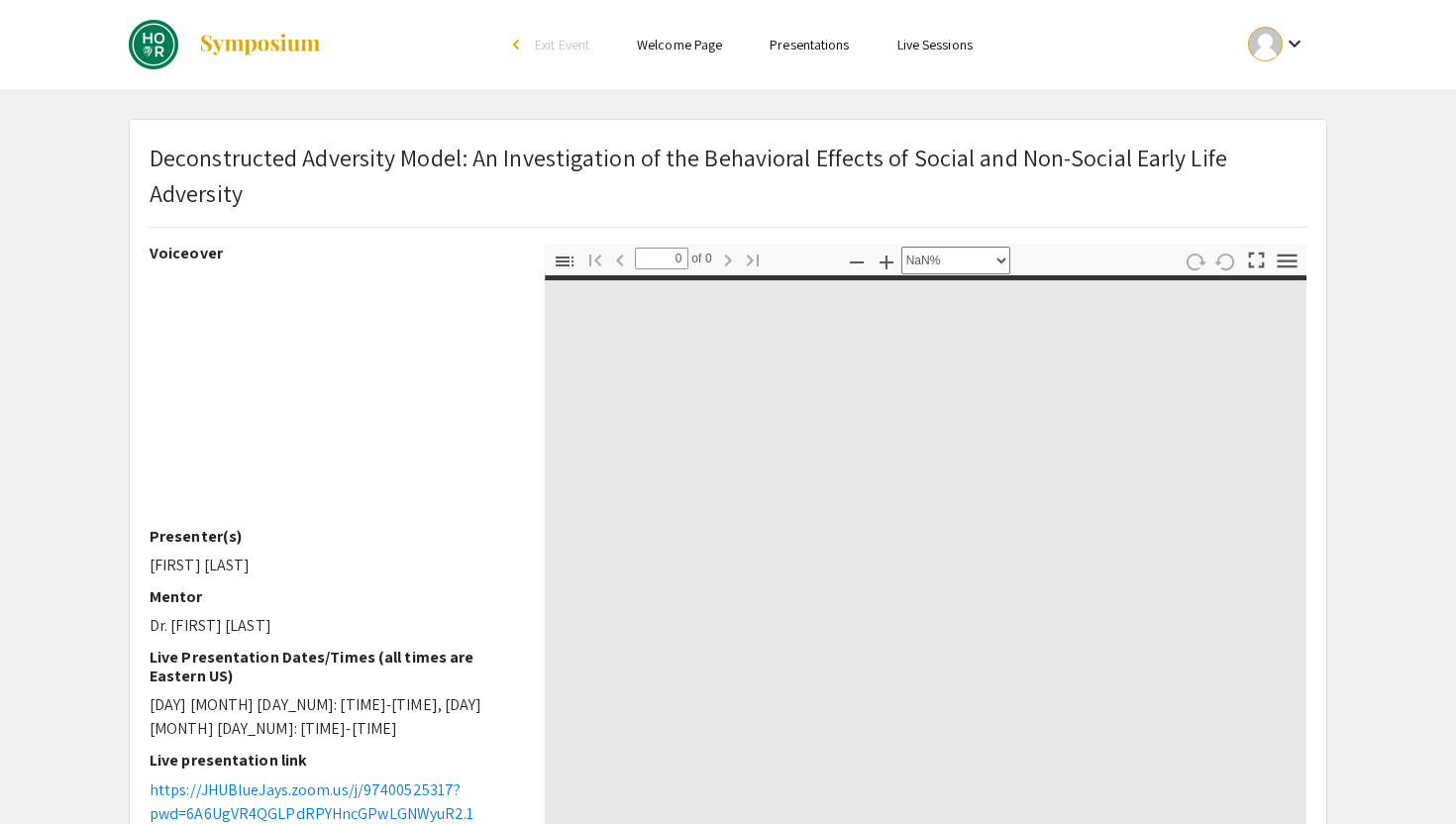 type on "1" 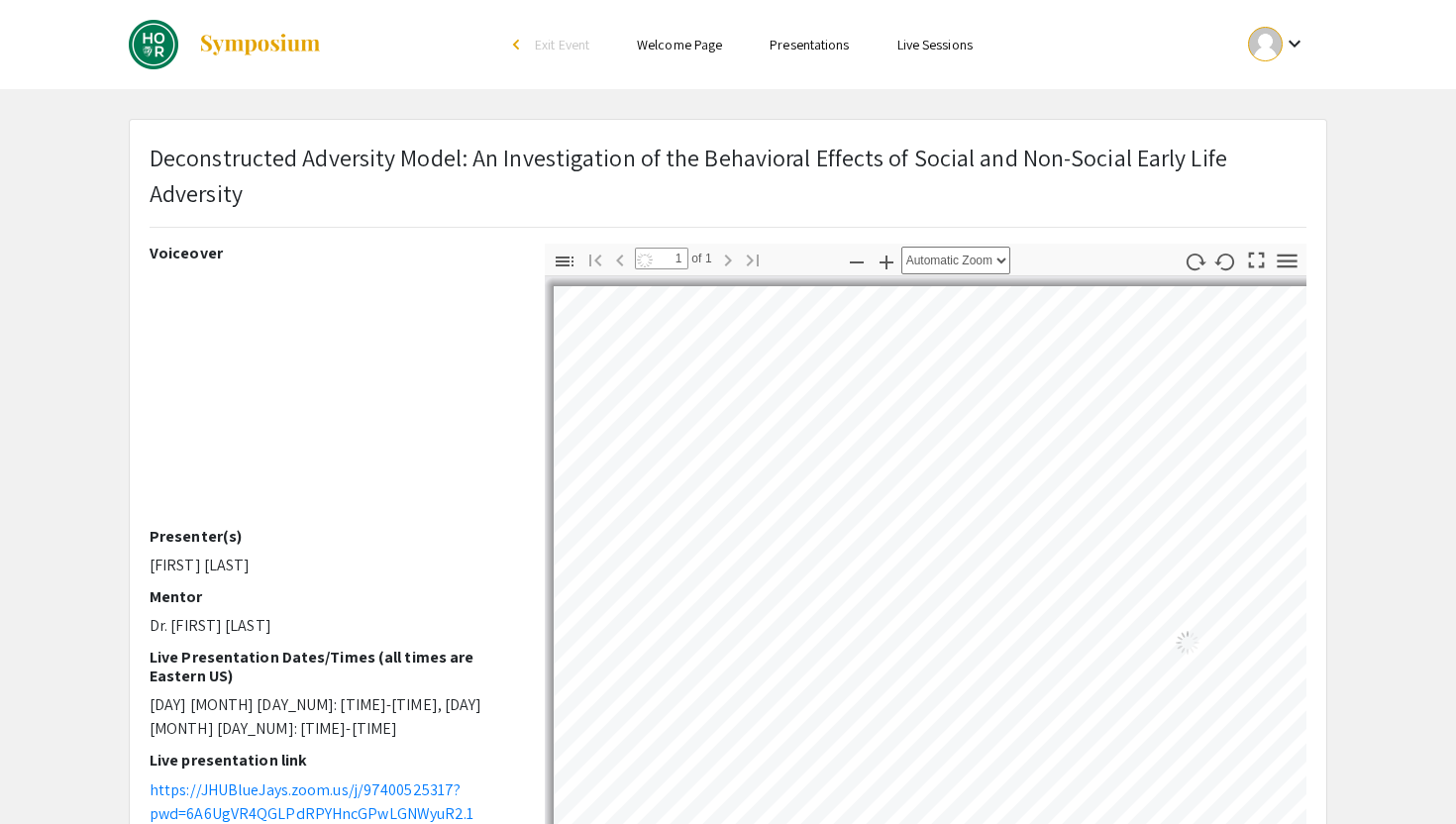 select on "auto" 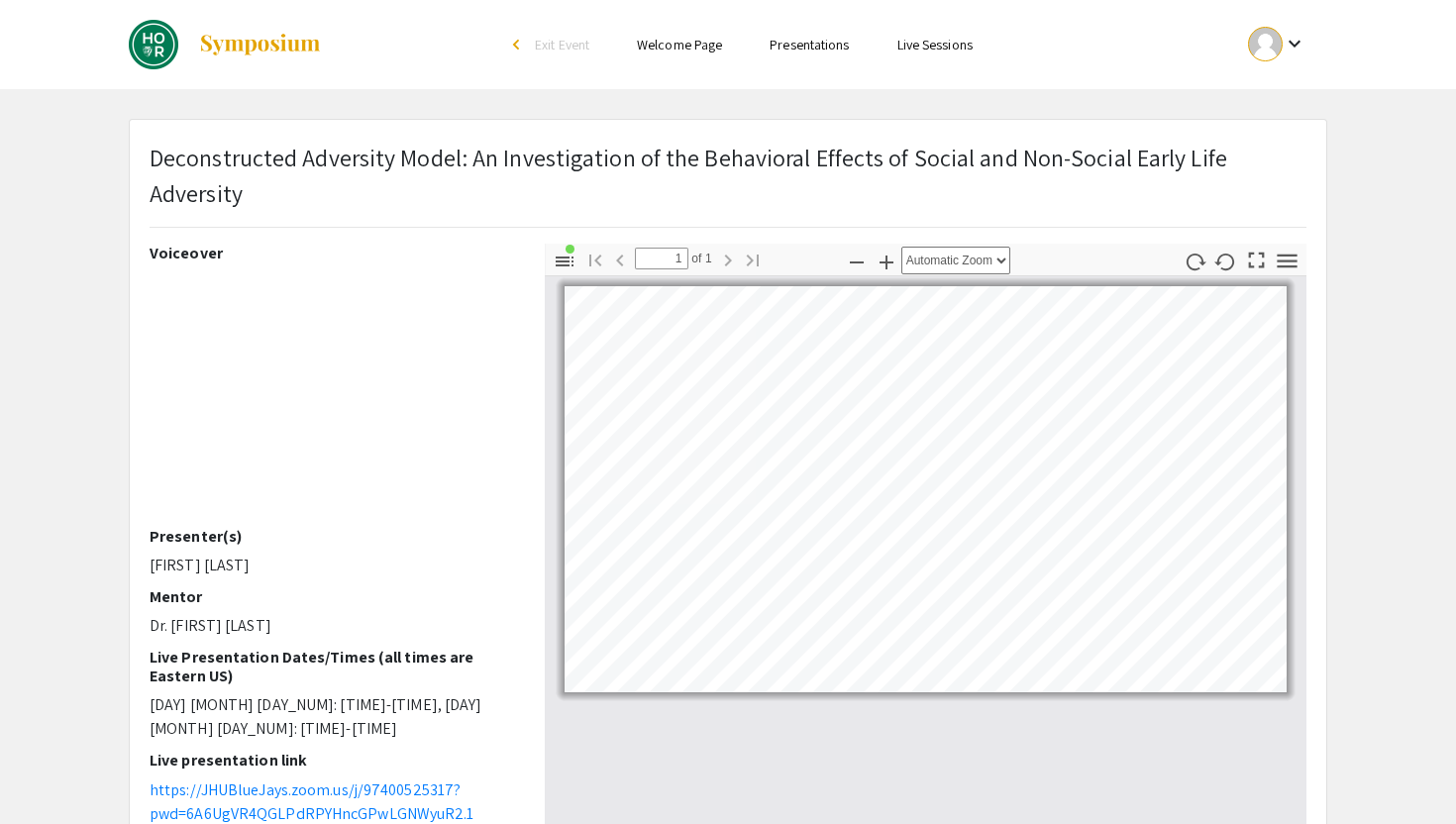 drag, startPoint x: 155, startPoint y: 621, endPoint x: 360, endPoint y: 624, distance: 205.02195 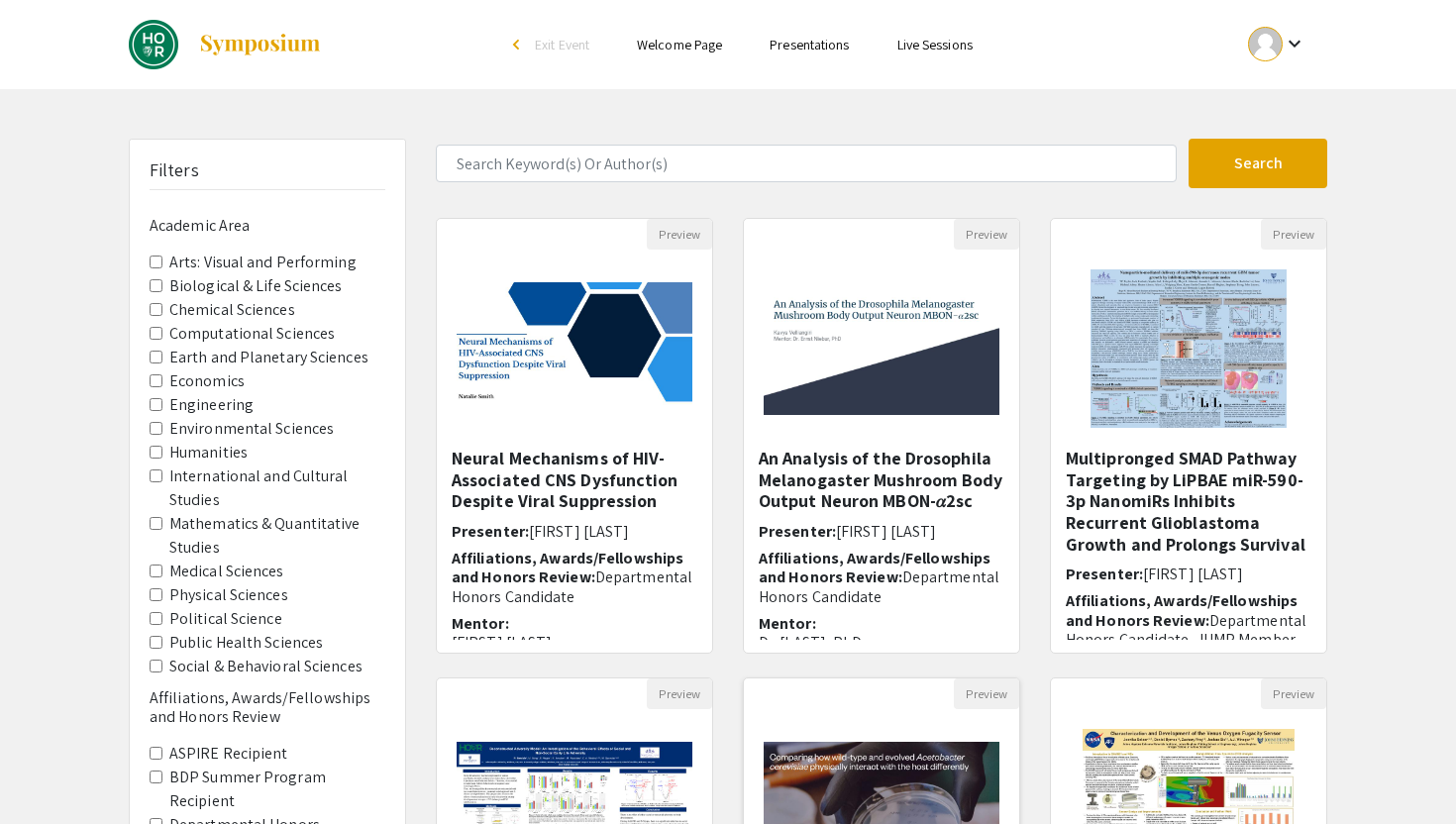 scroll, scrollTop: 489, scrollLeft: 0, axis: vertical 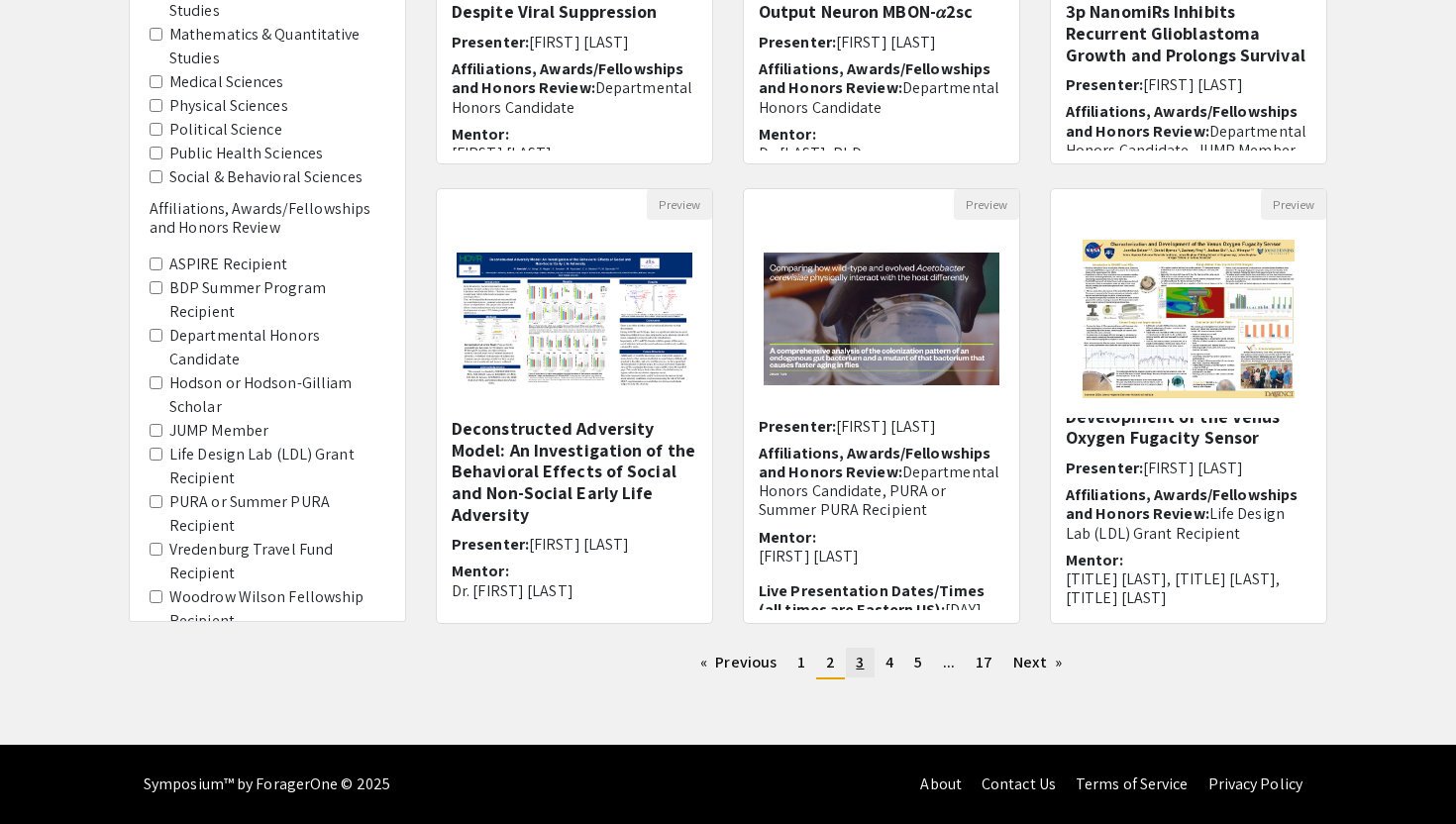 click on "3" 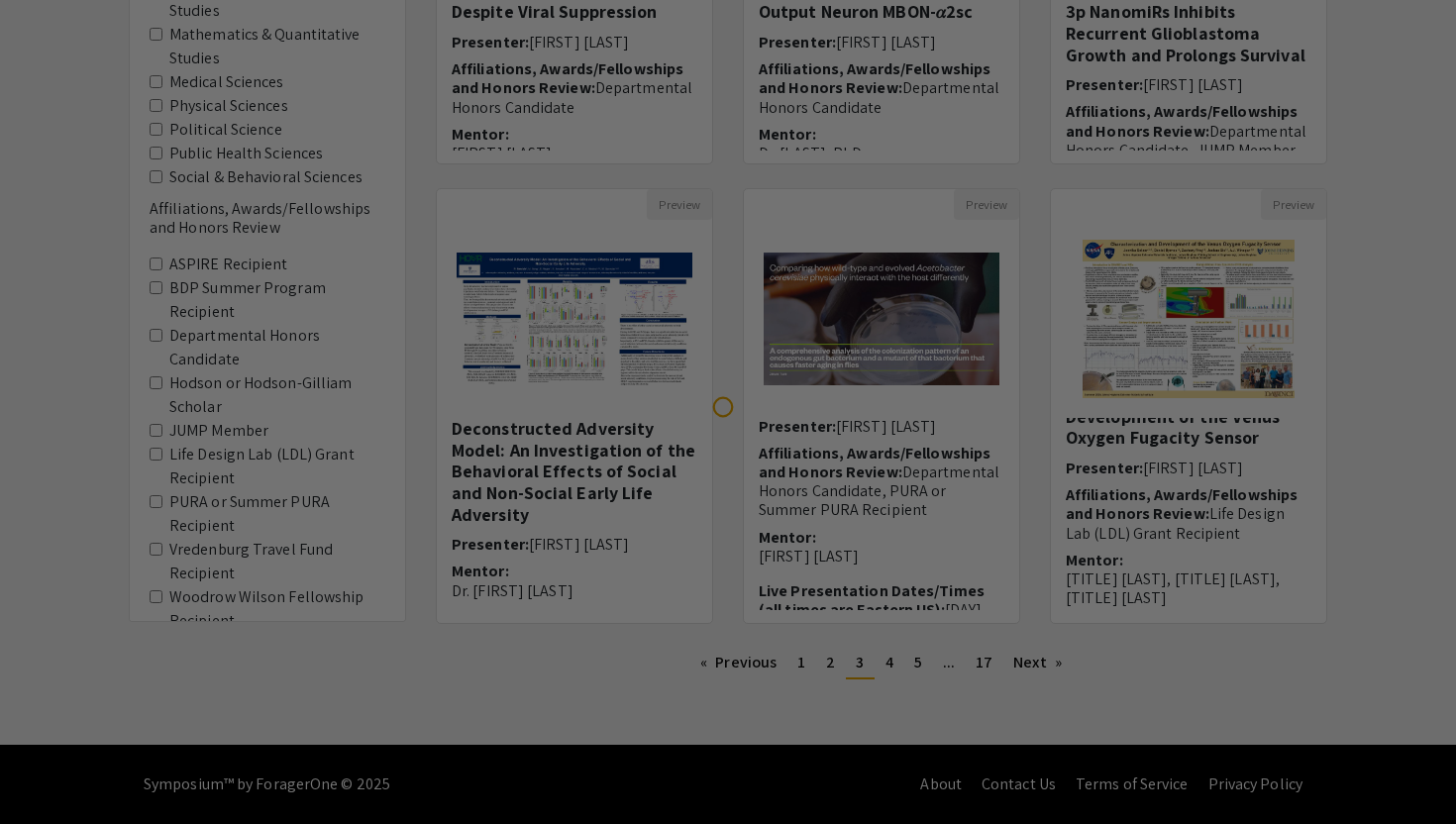scroll, scrollTop: 0, scrollLeft: 0, axis: both 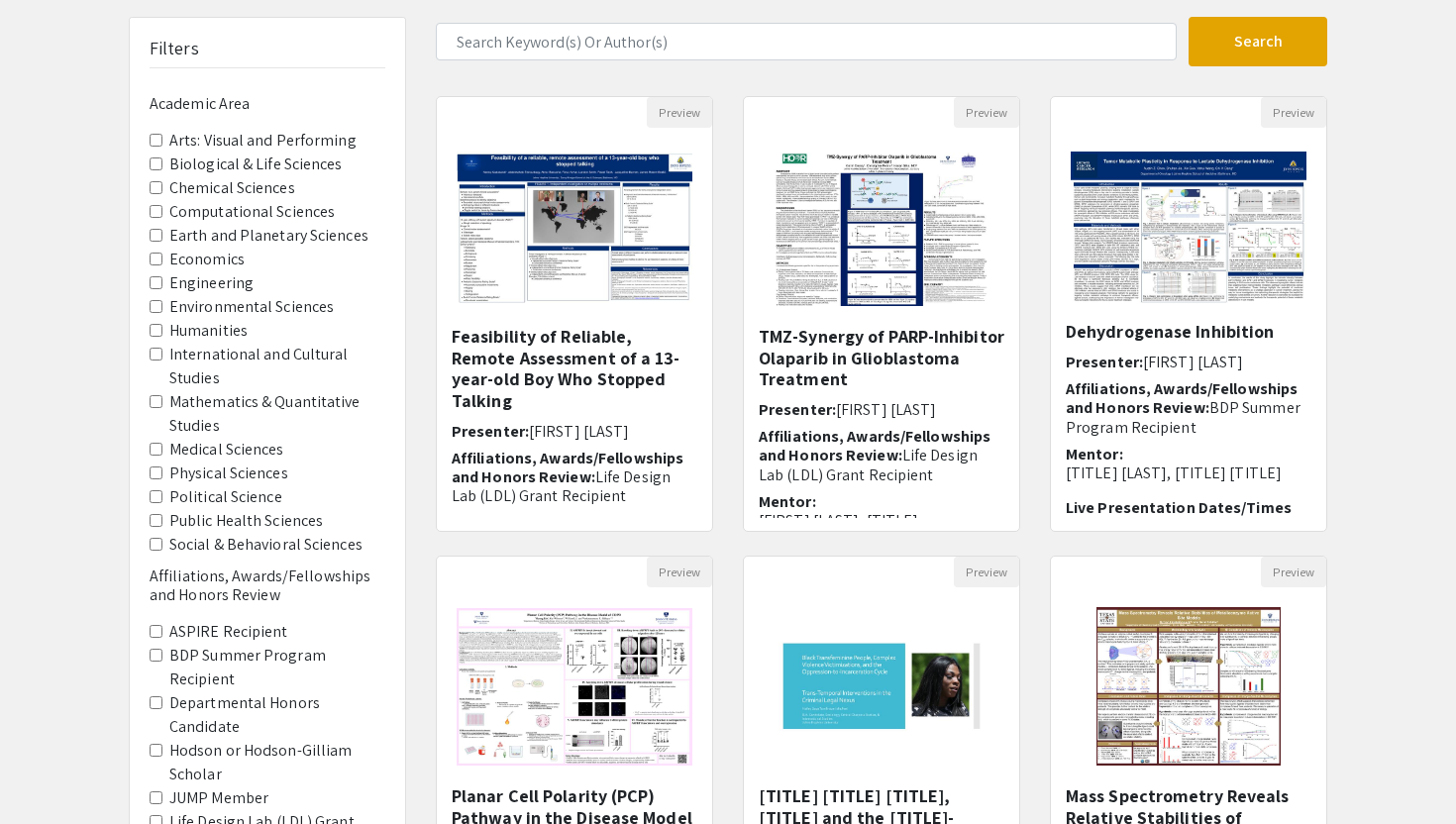 click on "Medical Sciences" at bounding box center [156, 449] 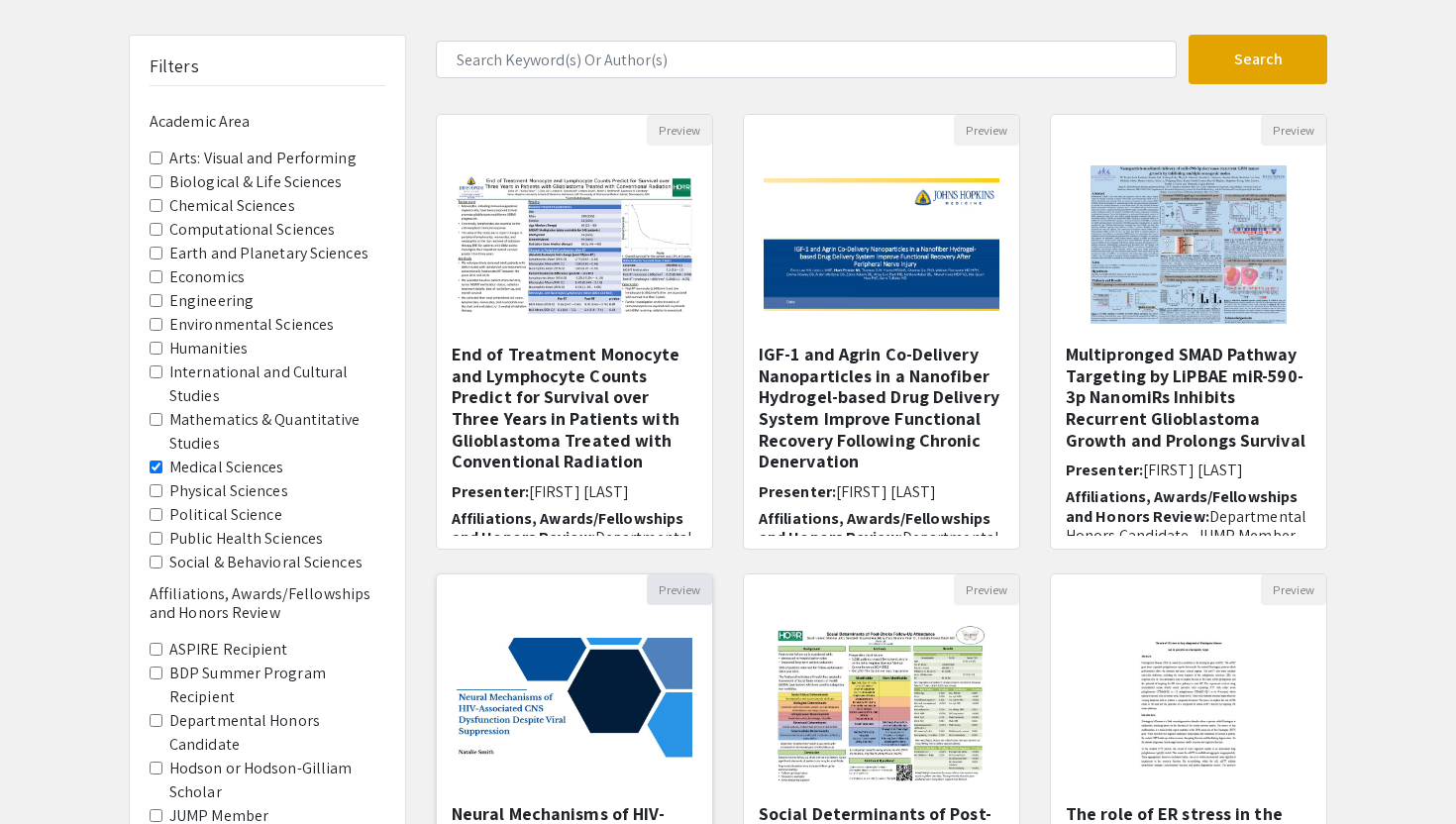 scroll, scrollTop: 107, scrollLeft: 0, axis: vertical 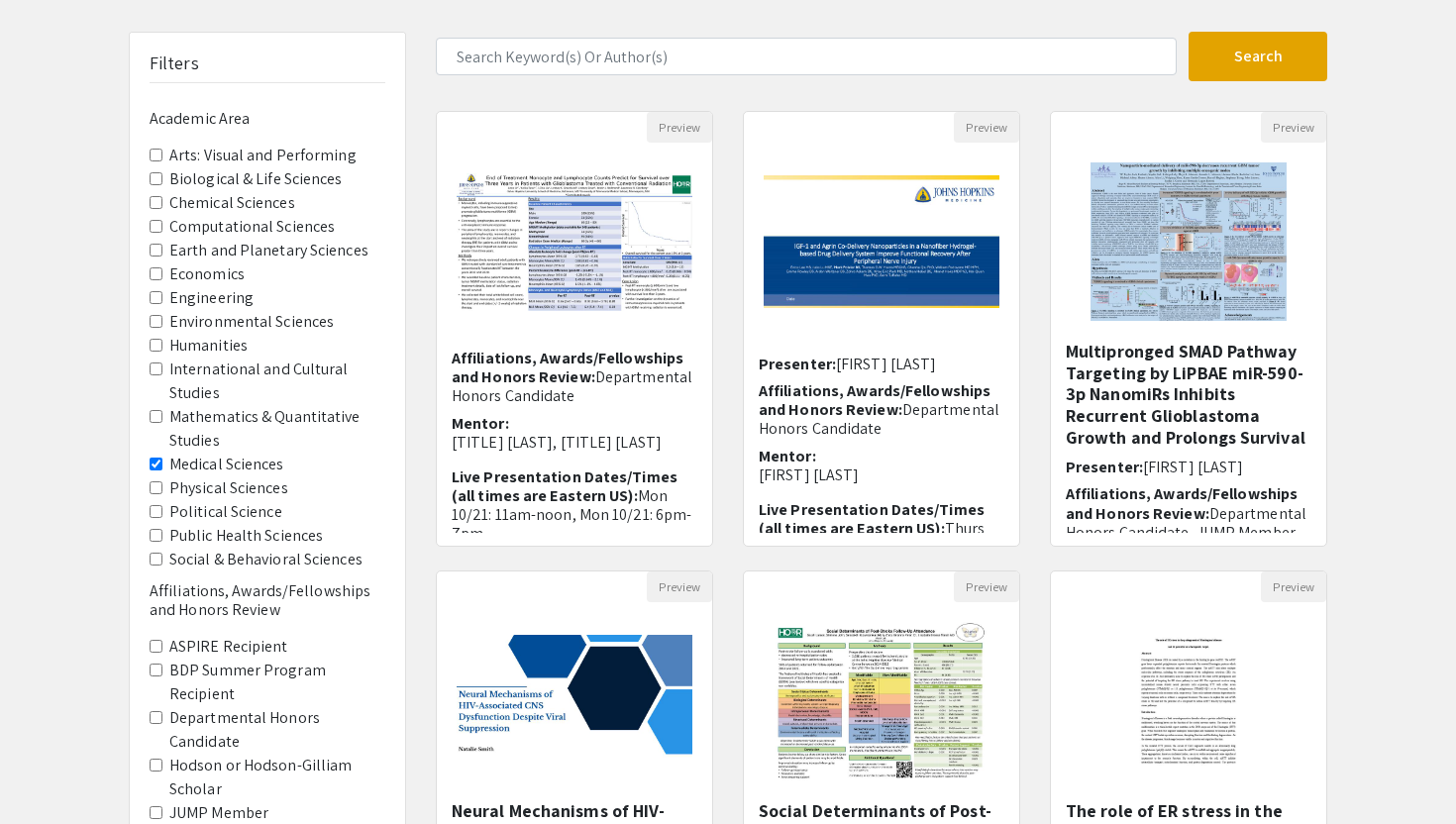 click on "Medical Sciences" at bounding box center (156, 464) 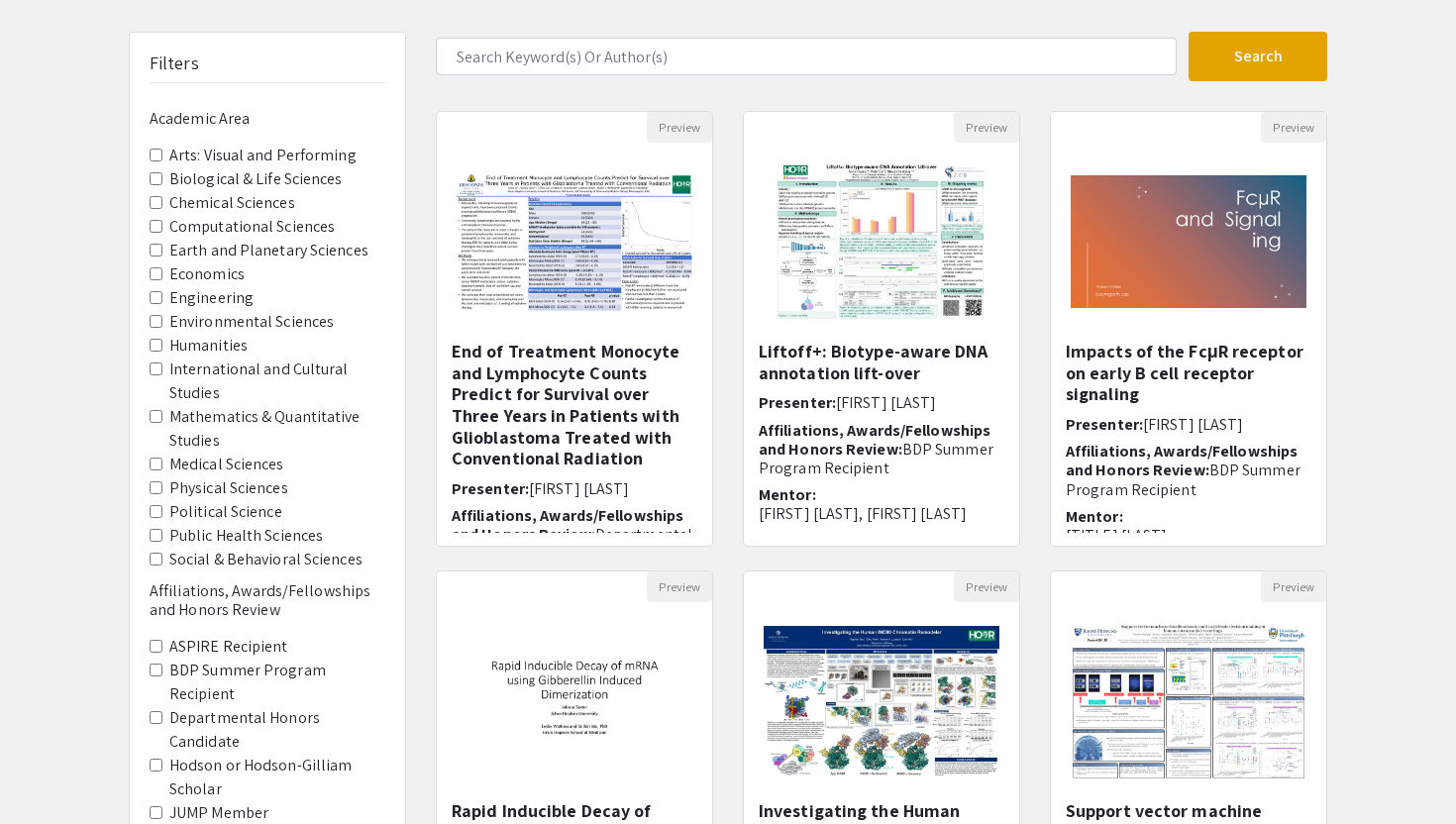 scroll, scrollTop: 0, scrollLeft: 0, axis: both 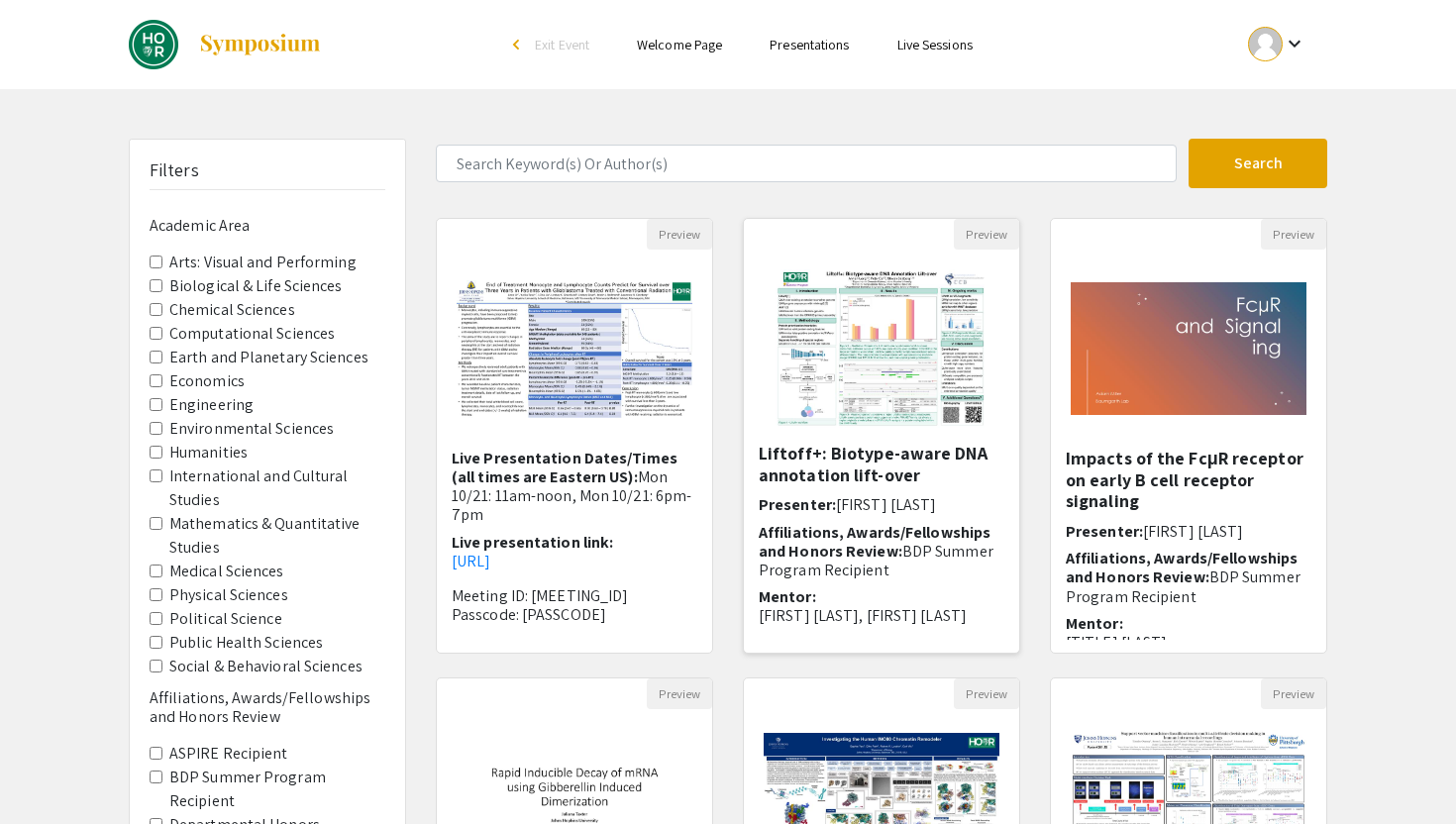 click on "Liftoff+: Biotype-aware DNA annotation lift-over" at bounding box center (882, 464) 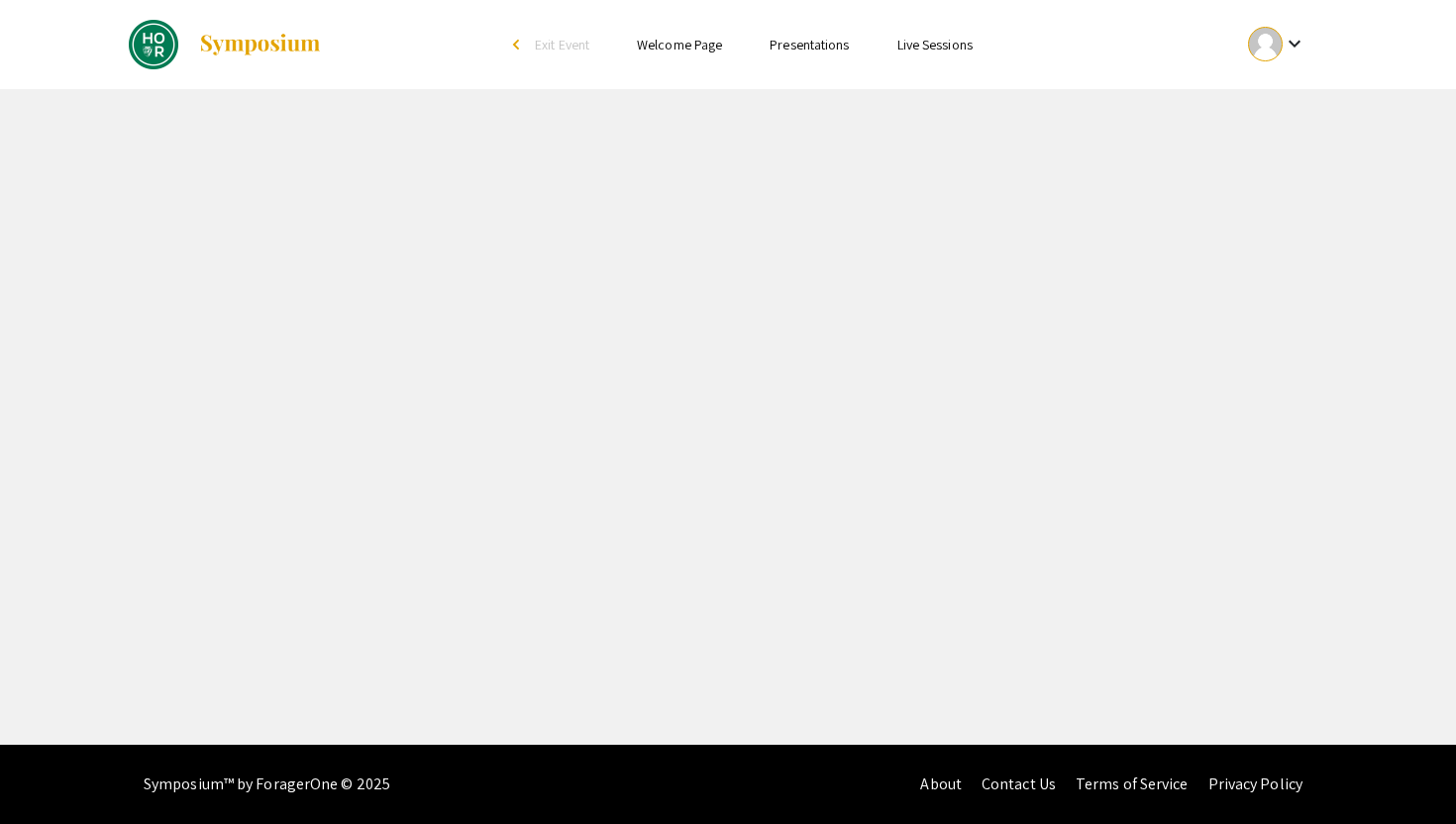 select on "custom" 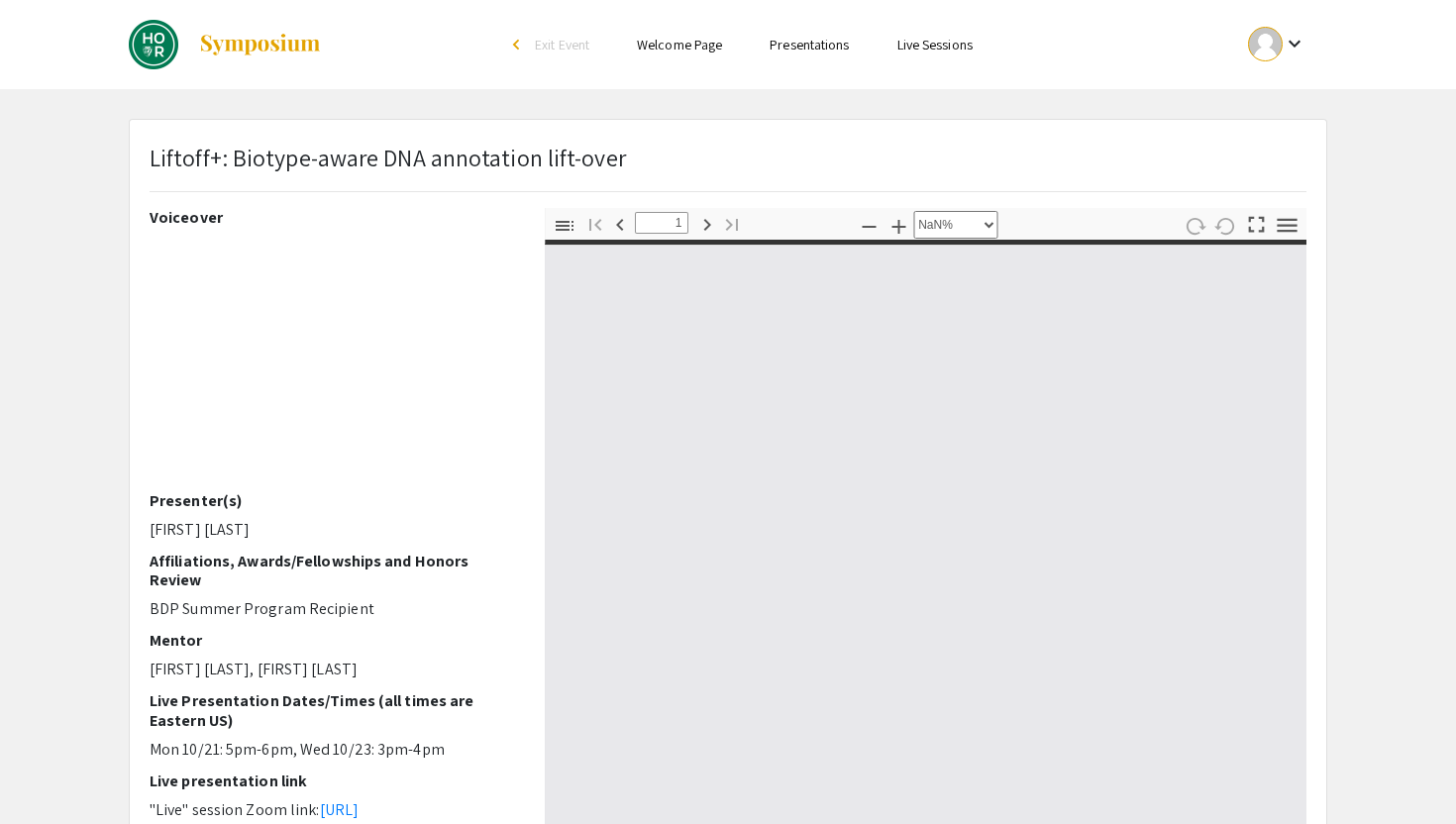 type on "0" 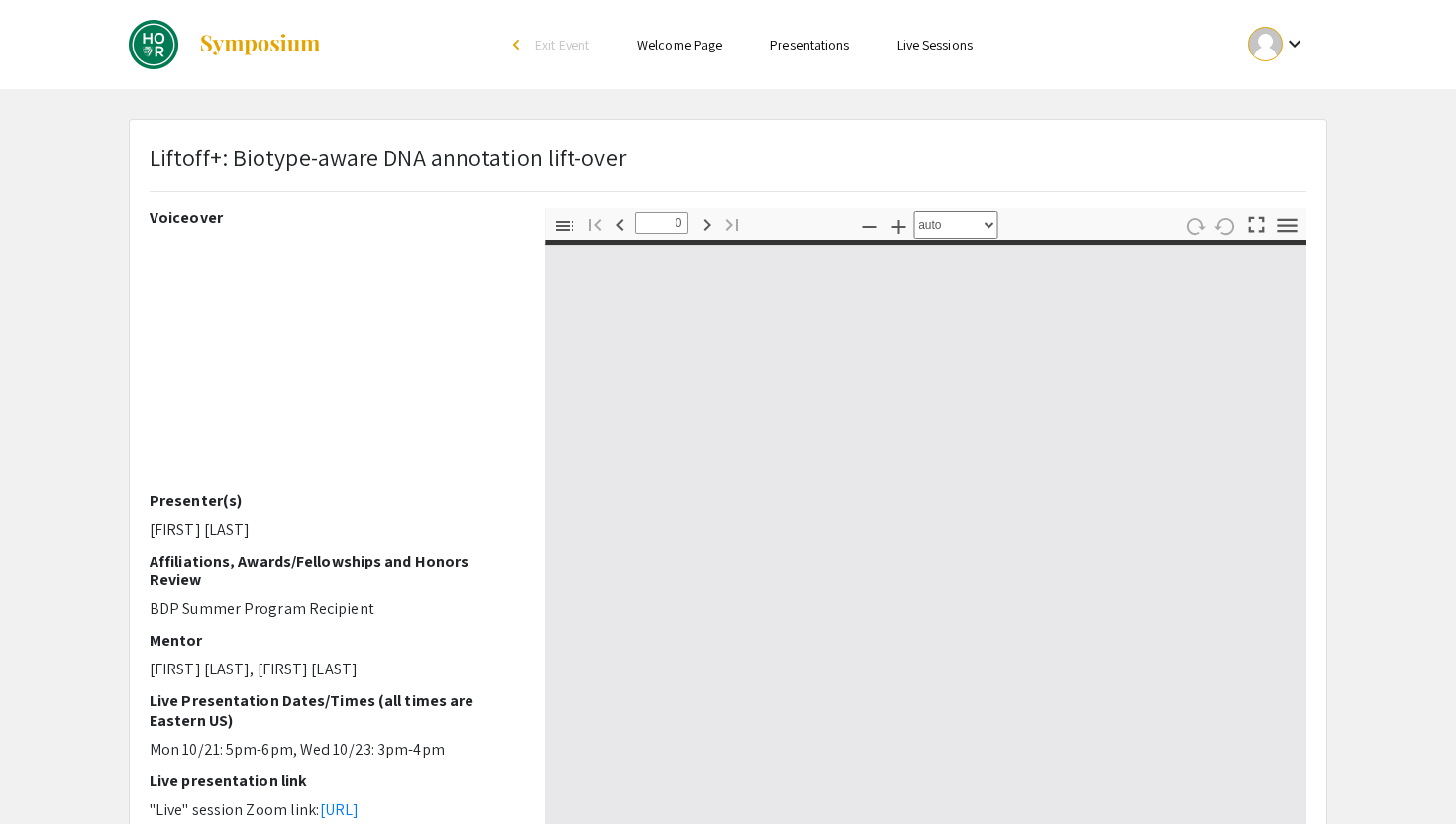 select on "custom" 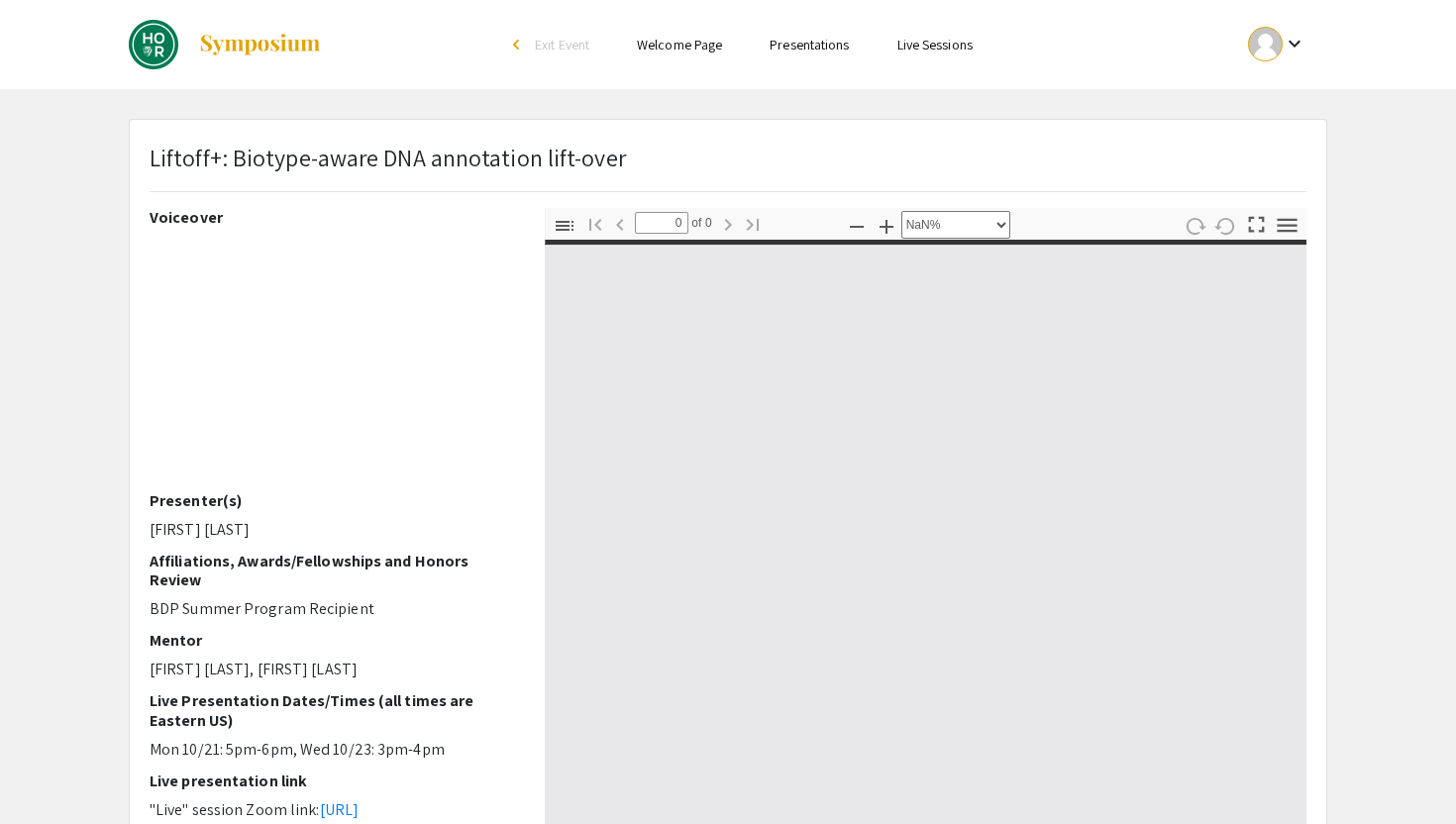 type on "1" 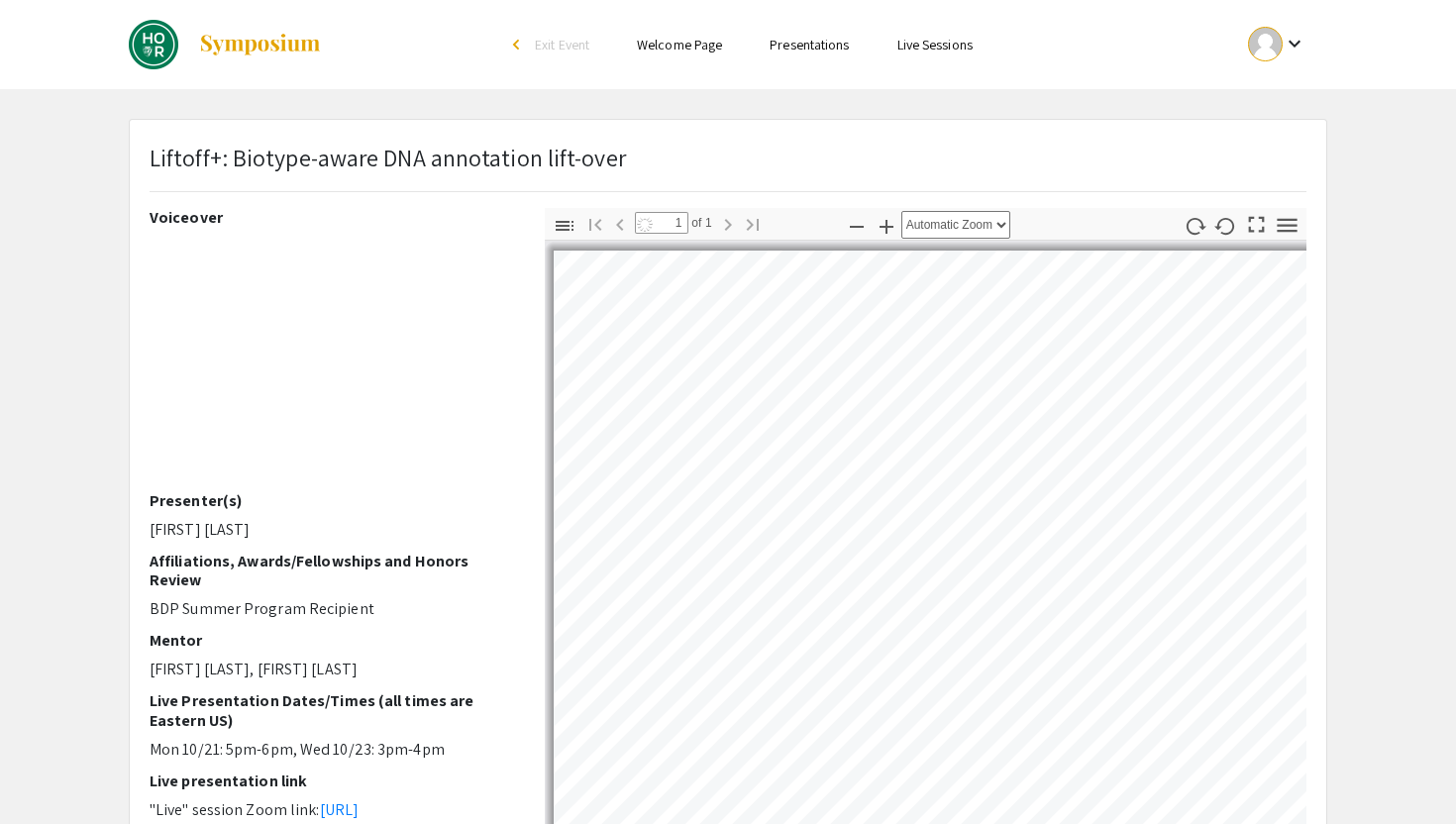 select on "auto" 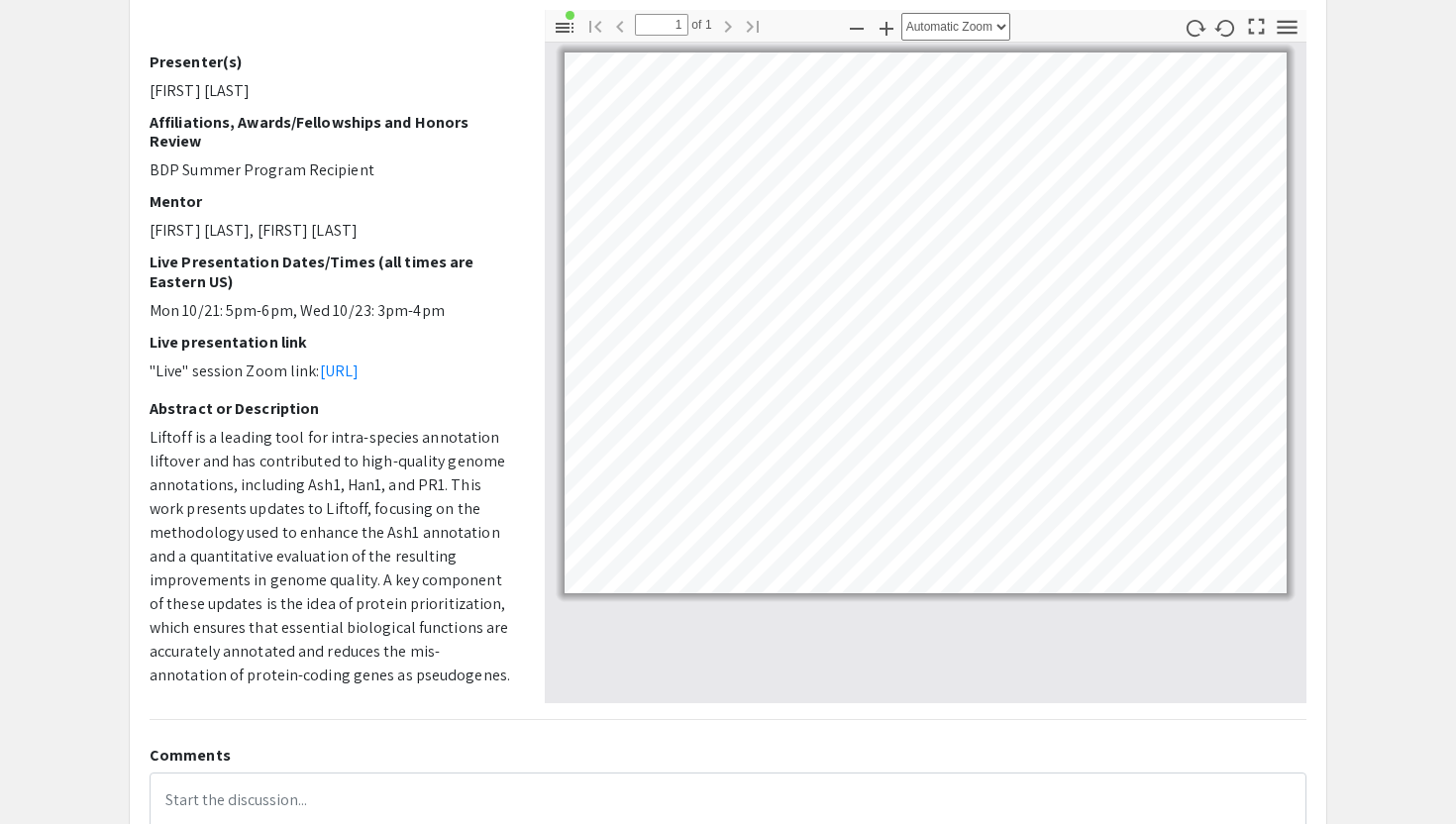 scroll, scrollTop: 204, scrollLeft: 0, axis: vertical 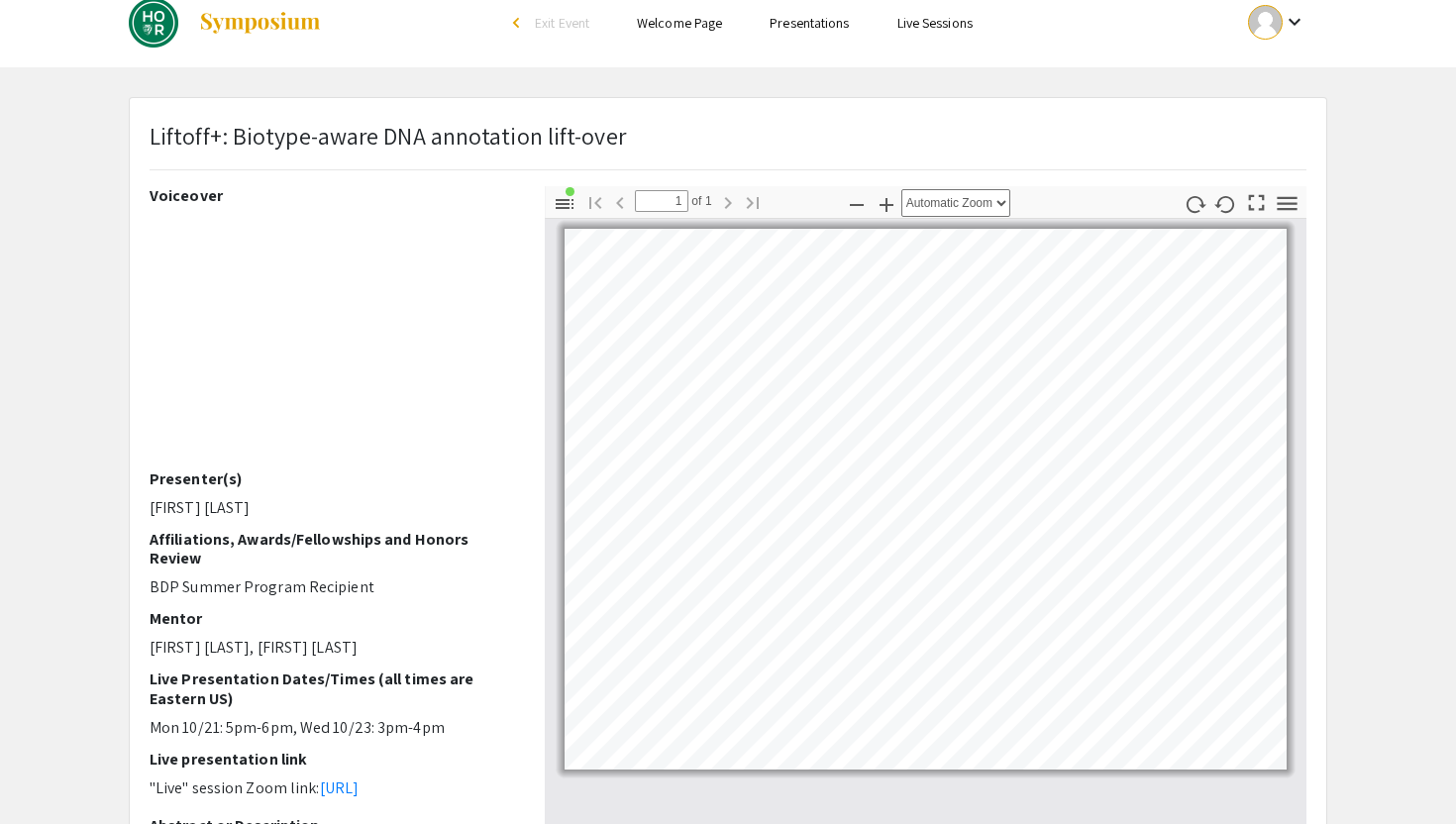 click on "Skip navigation  arrow_back_ios Exit Event Welcome Page Presentations Live Sessions" at bounding box center [727, 23] 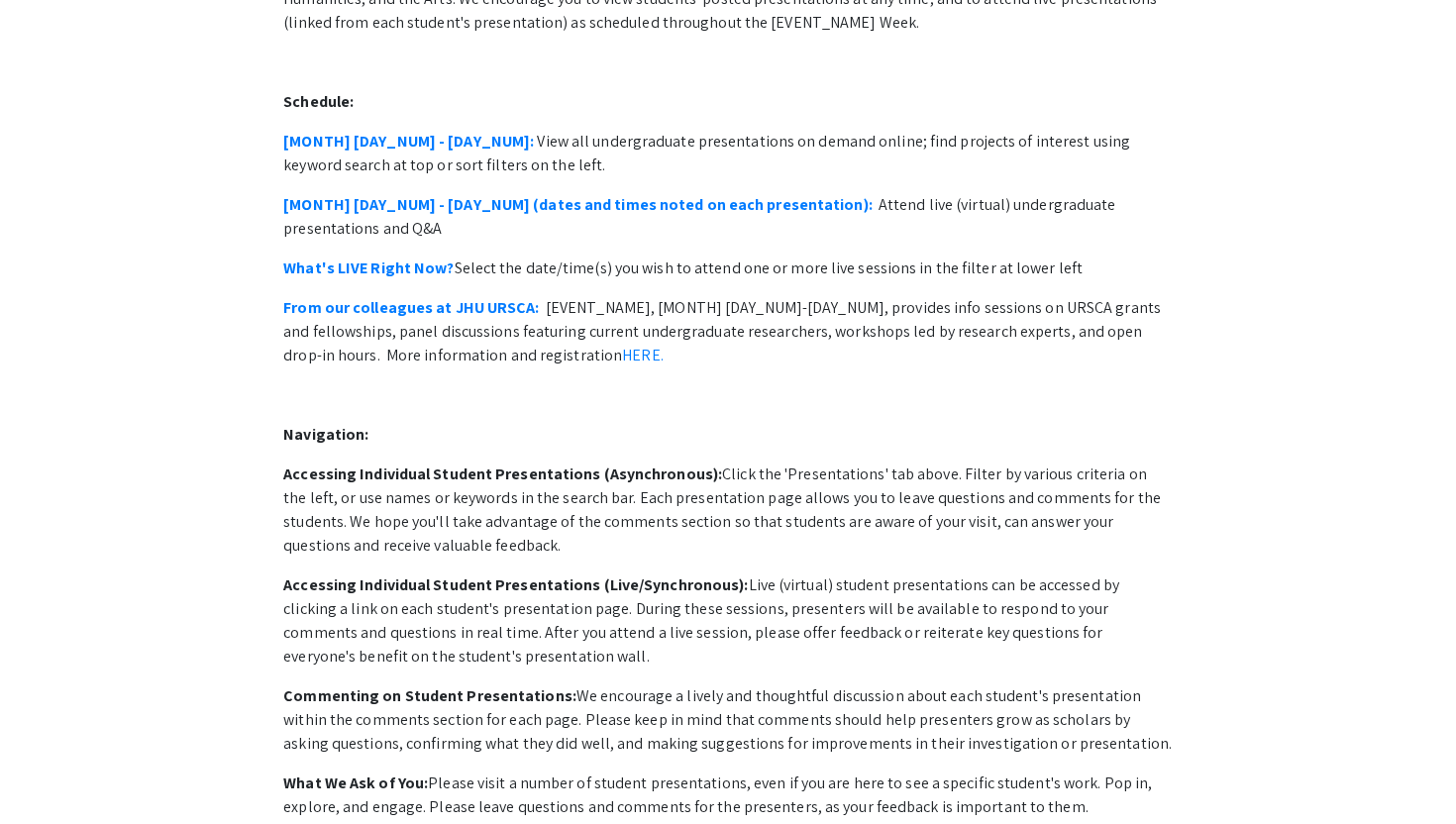 scroll, scrollTop: 347, scrollLeft: 0, axis: vertical 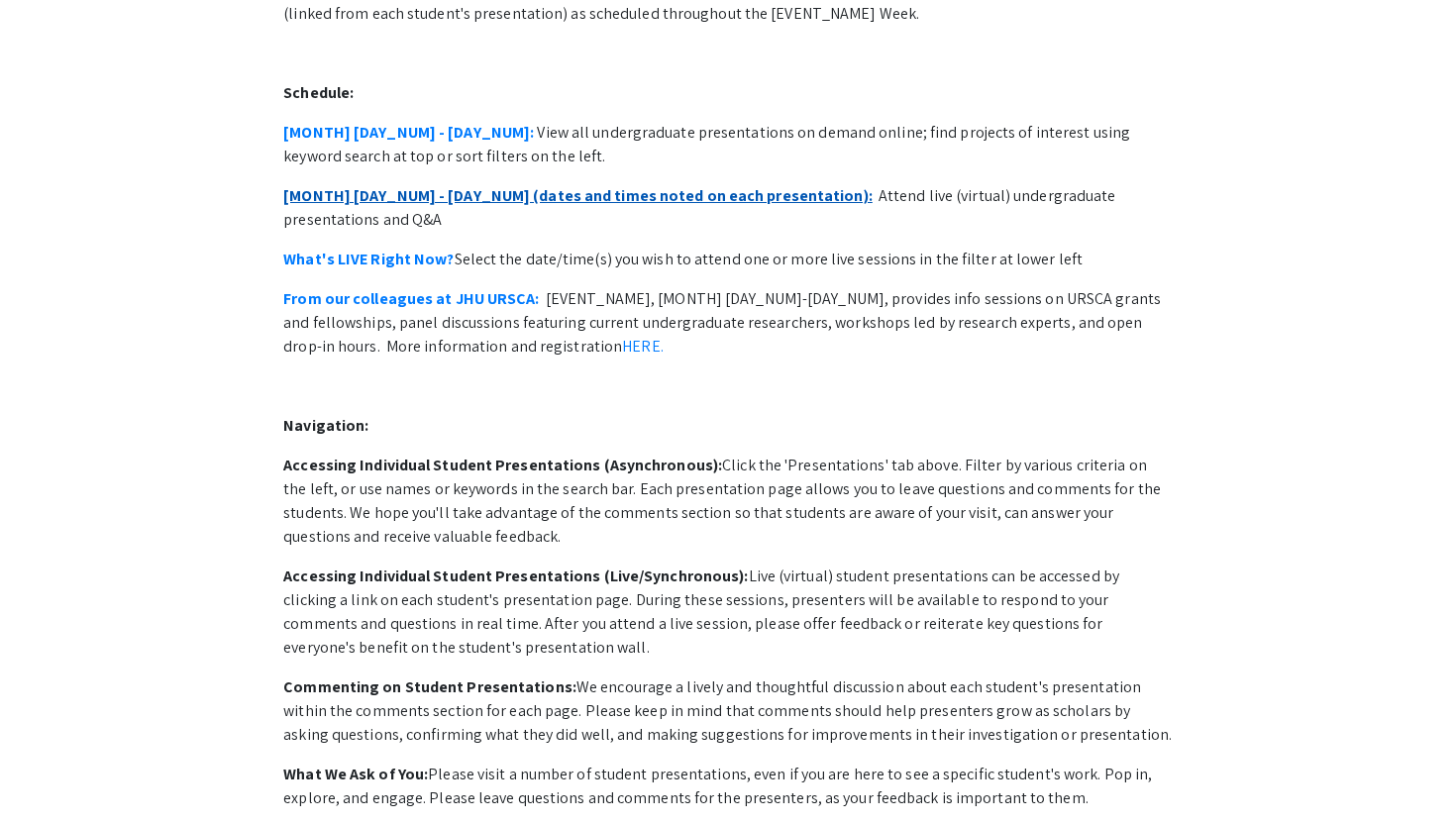 click on "[MONTH] [DAY_NUM] - [DAY_NUM] (dates and times noted on each presentation):" 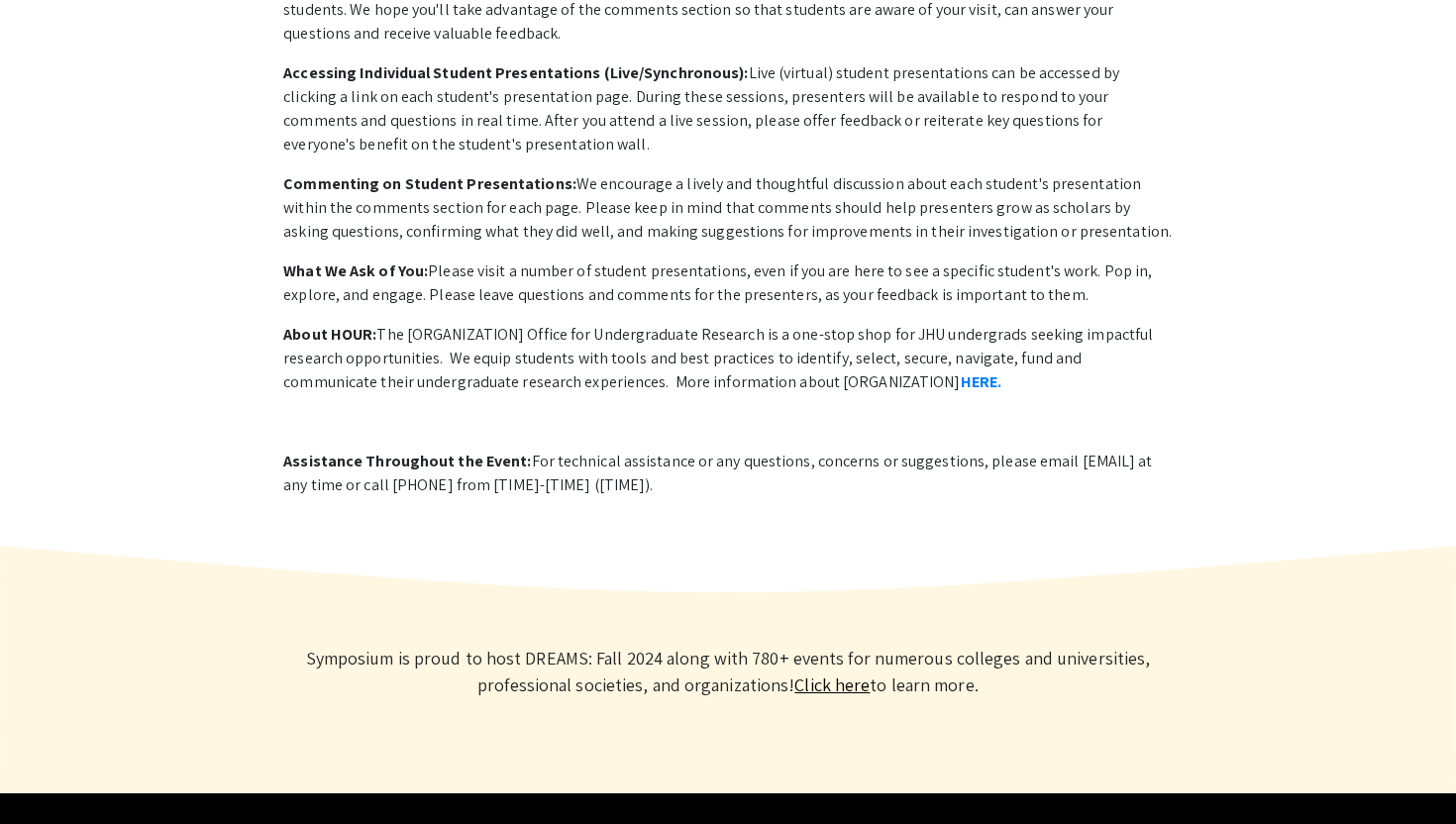 scroll, scrollTop: 0, scrollLeft: 0, axis: both 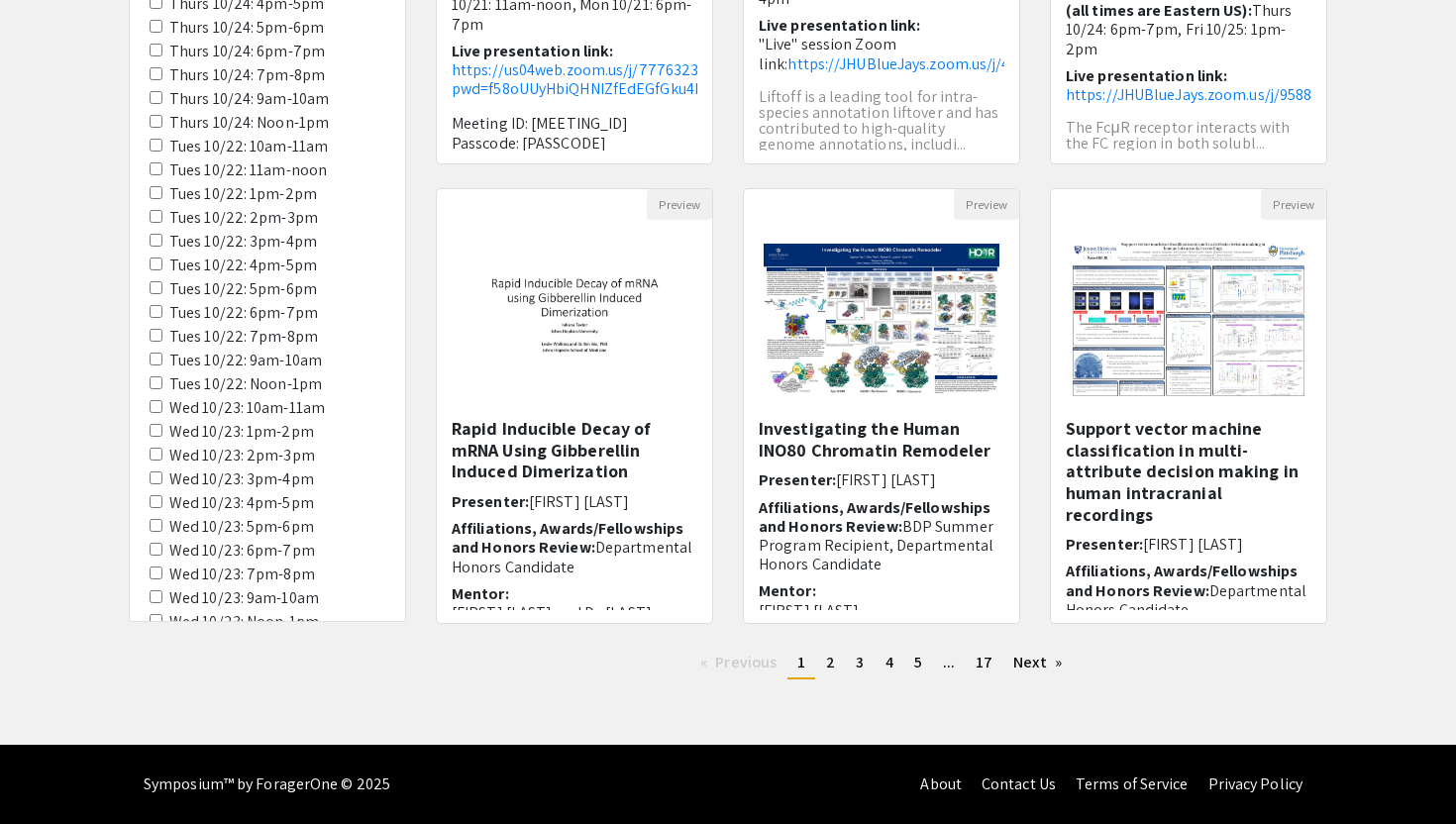 click on "You're on page  1" 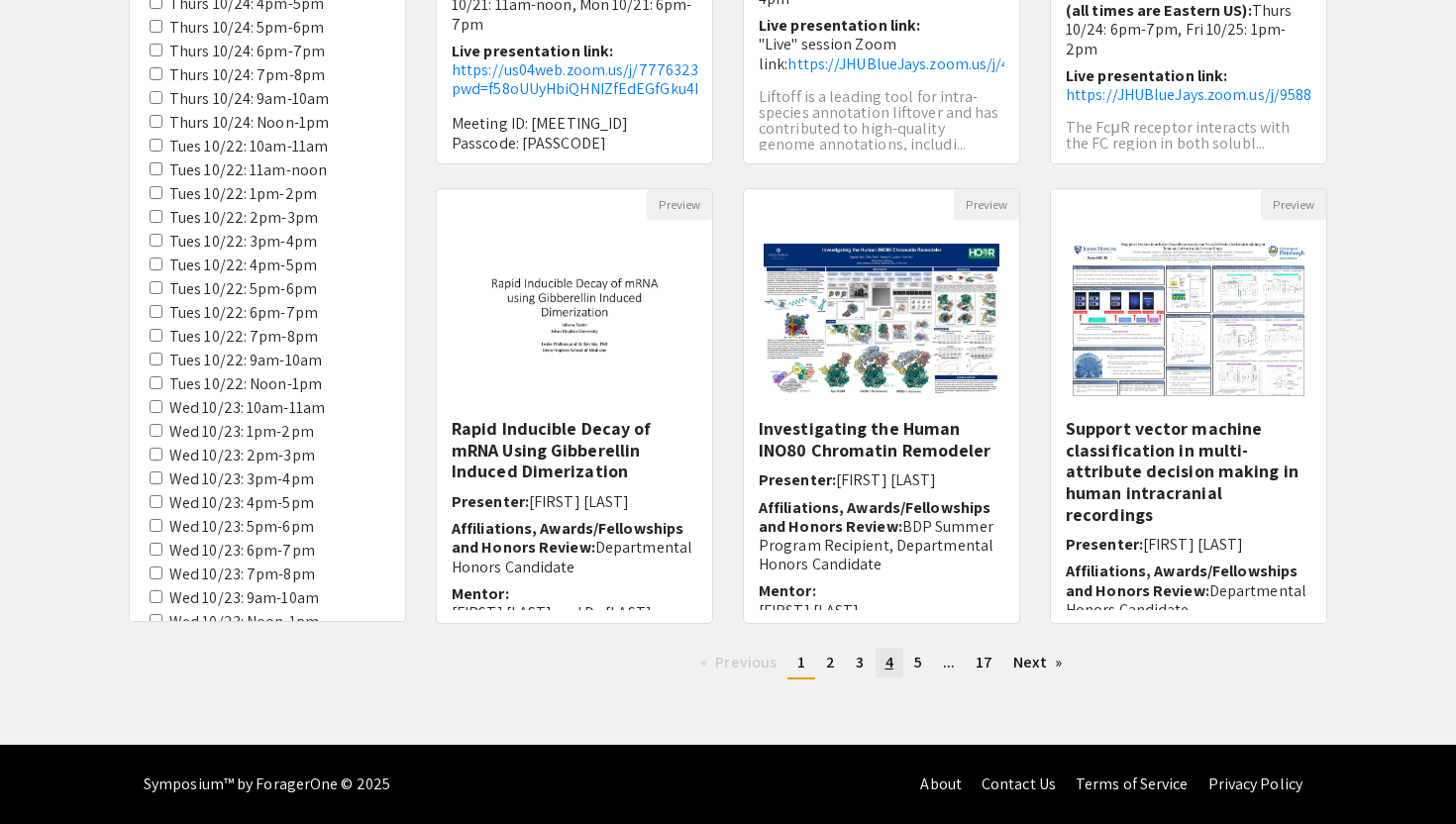 click on "page  4" 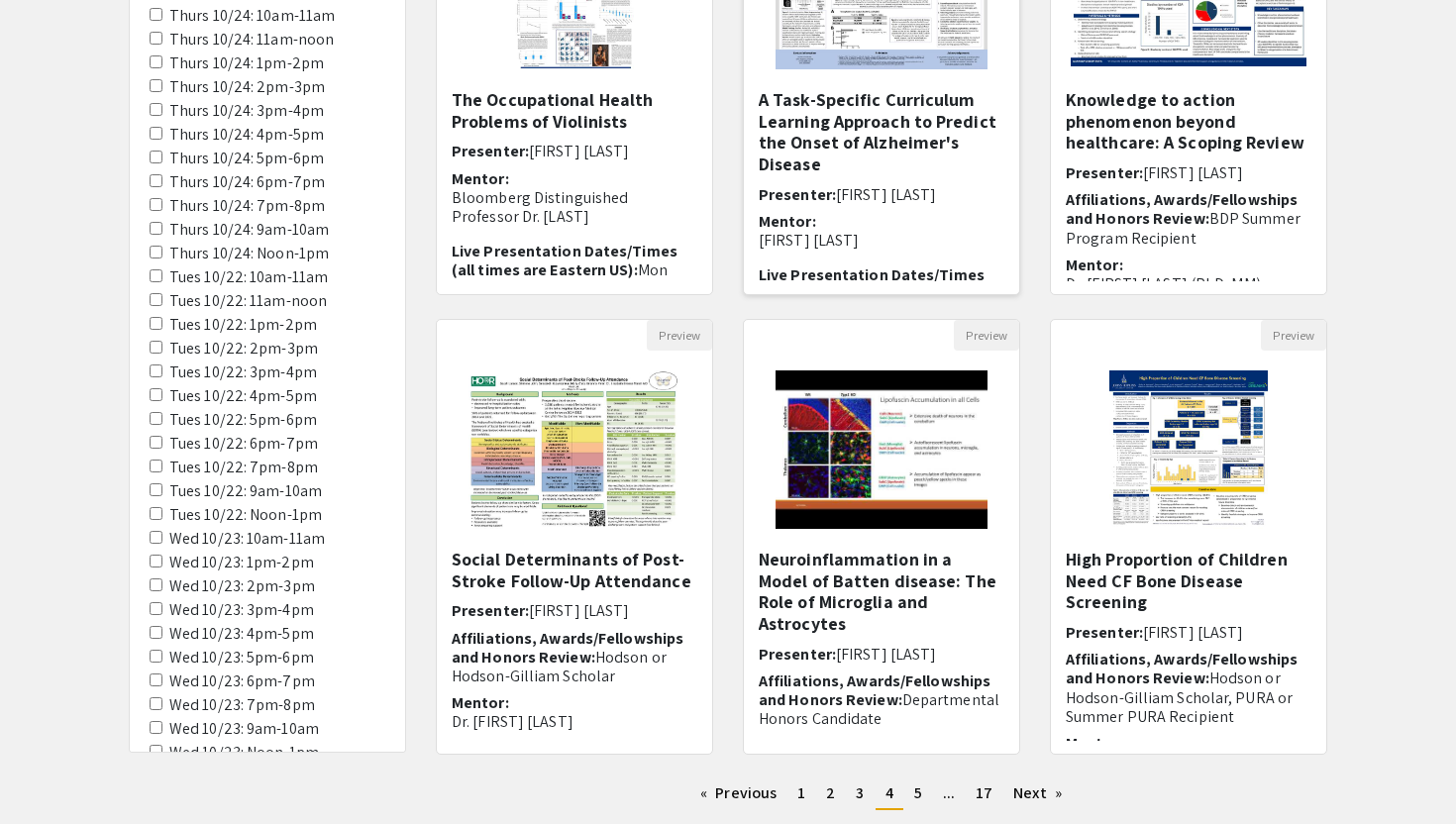 scroll, scrollTop: 489, scrollLeft: 0, axis: vertical 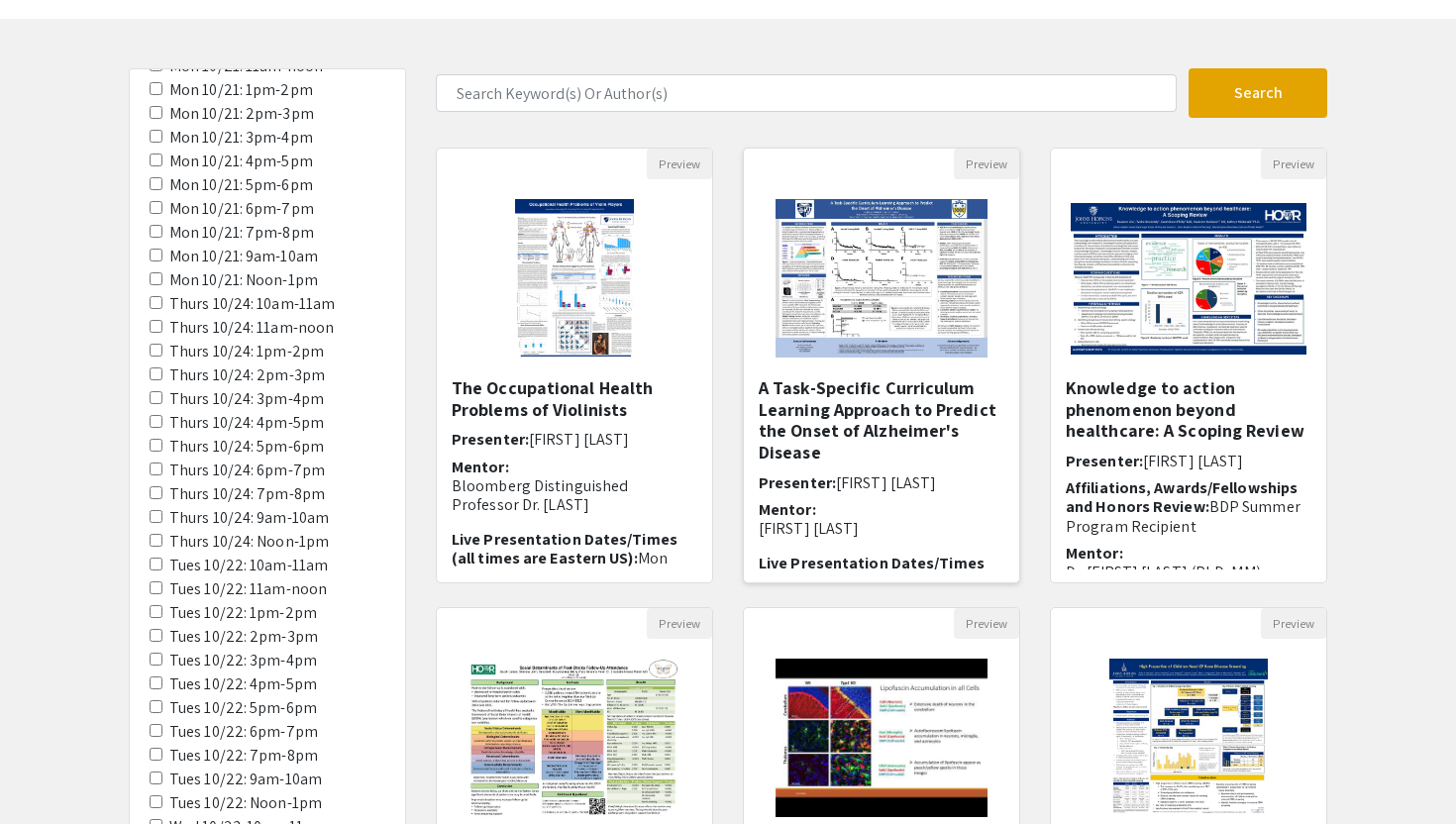 click 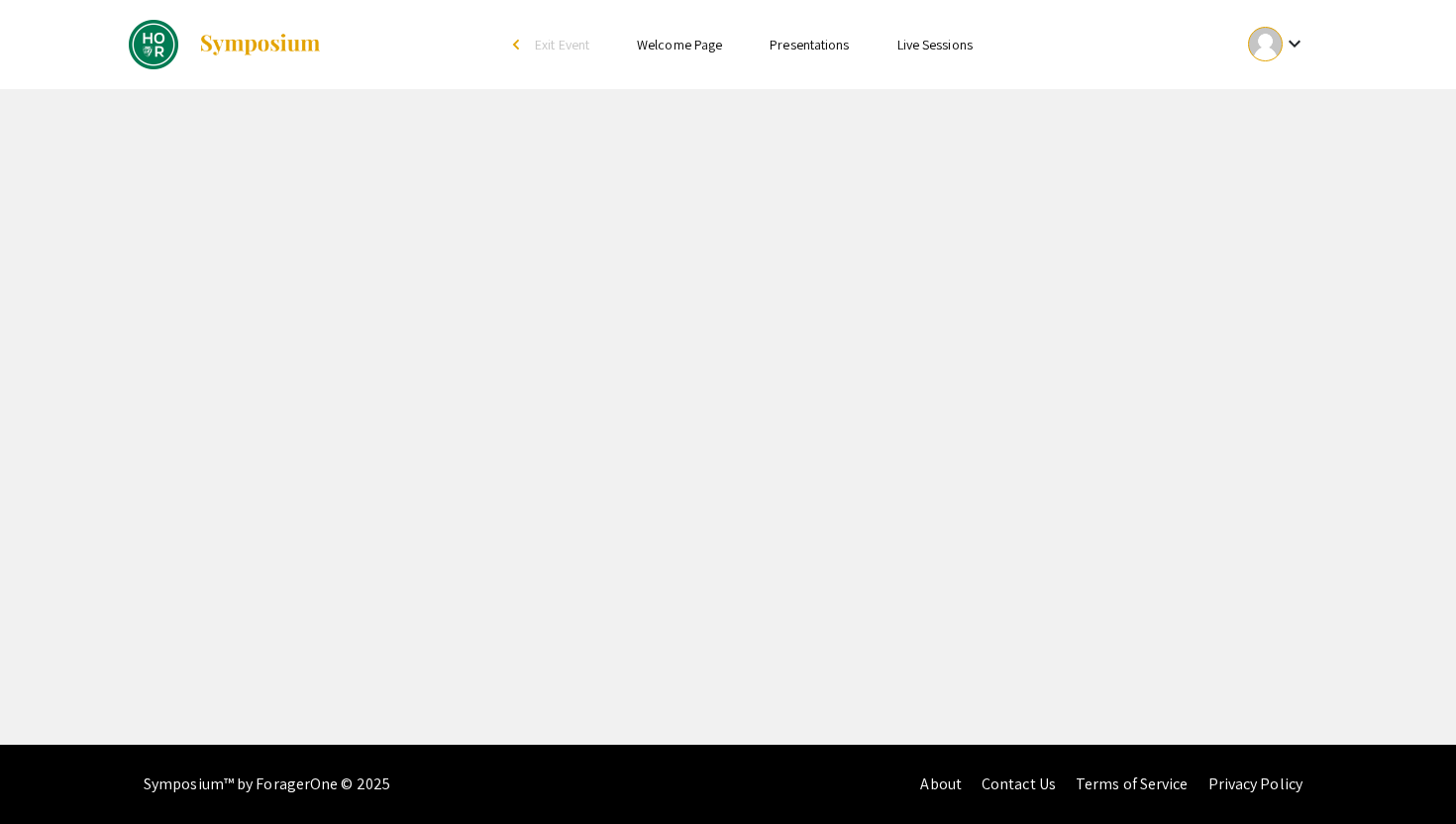 select on "custom" 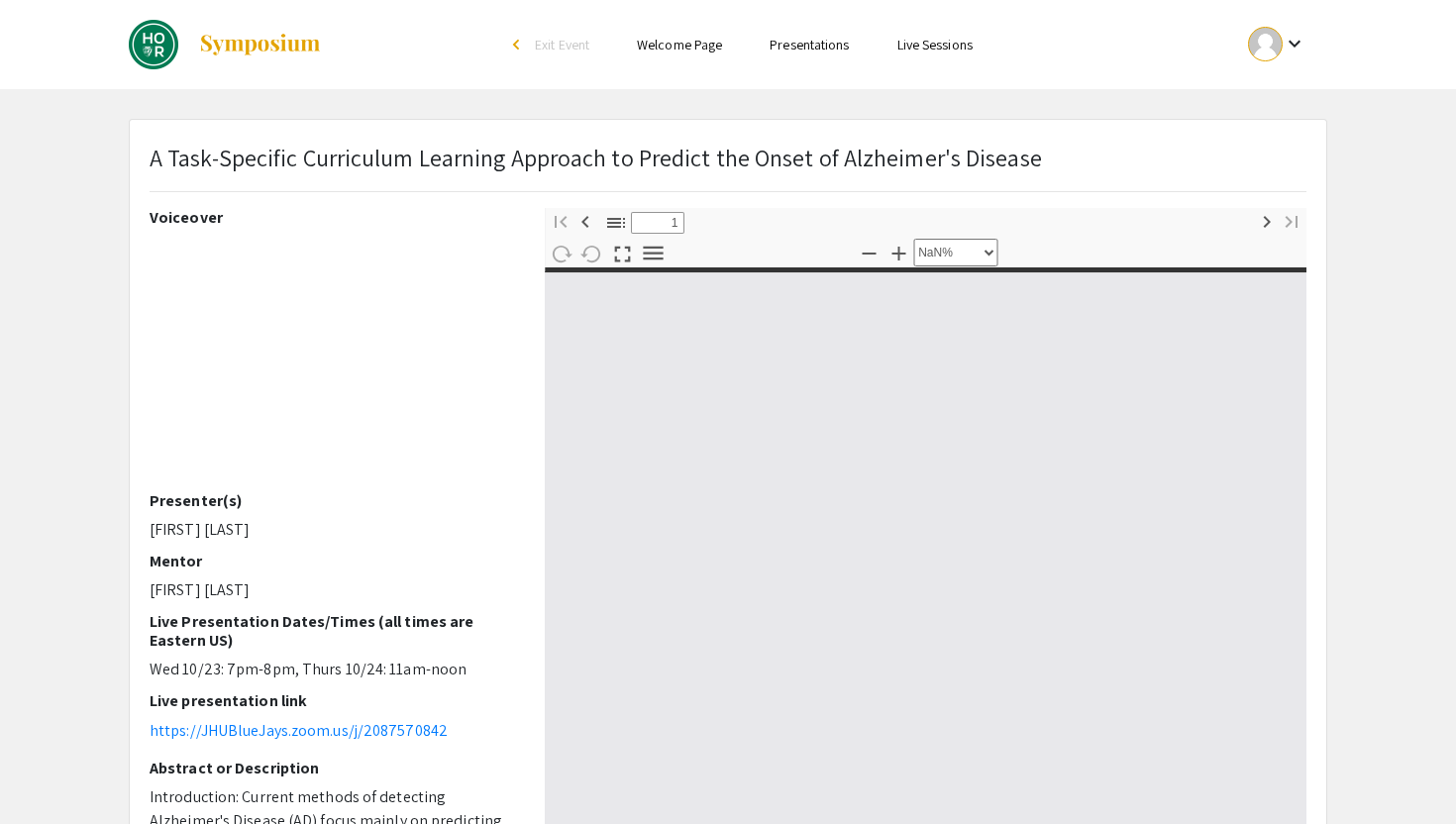 type on "0" 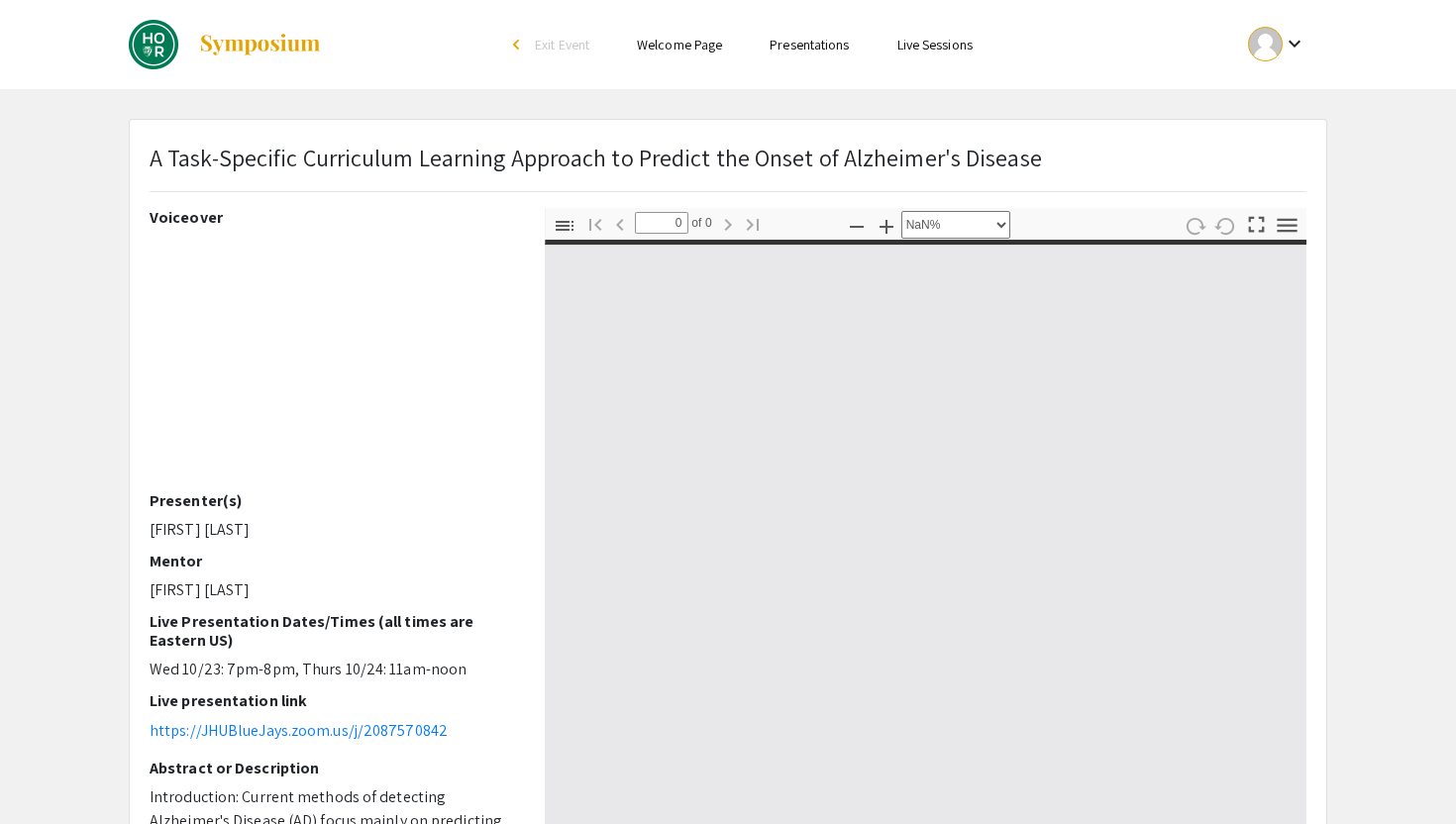 select on "auto" 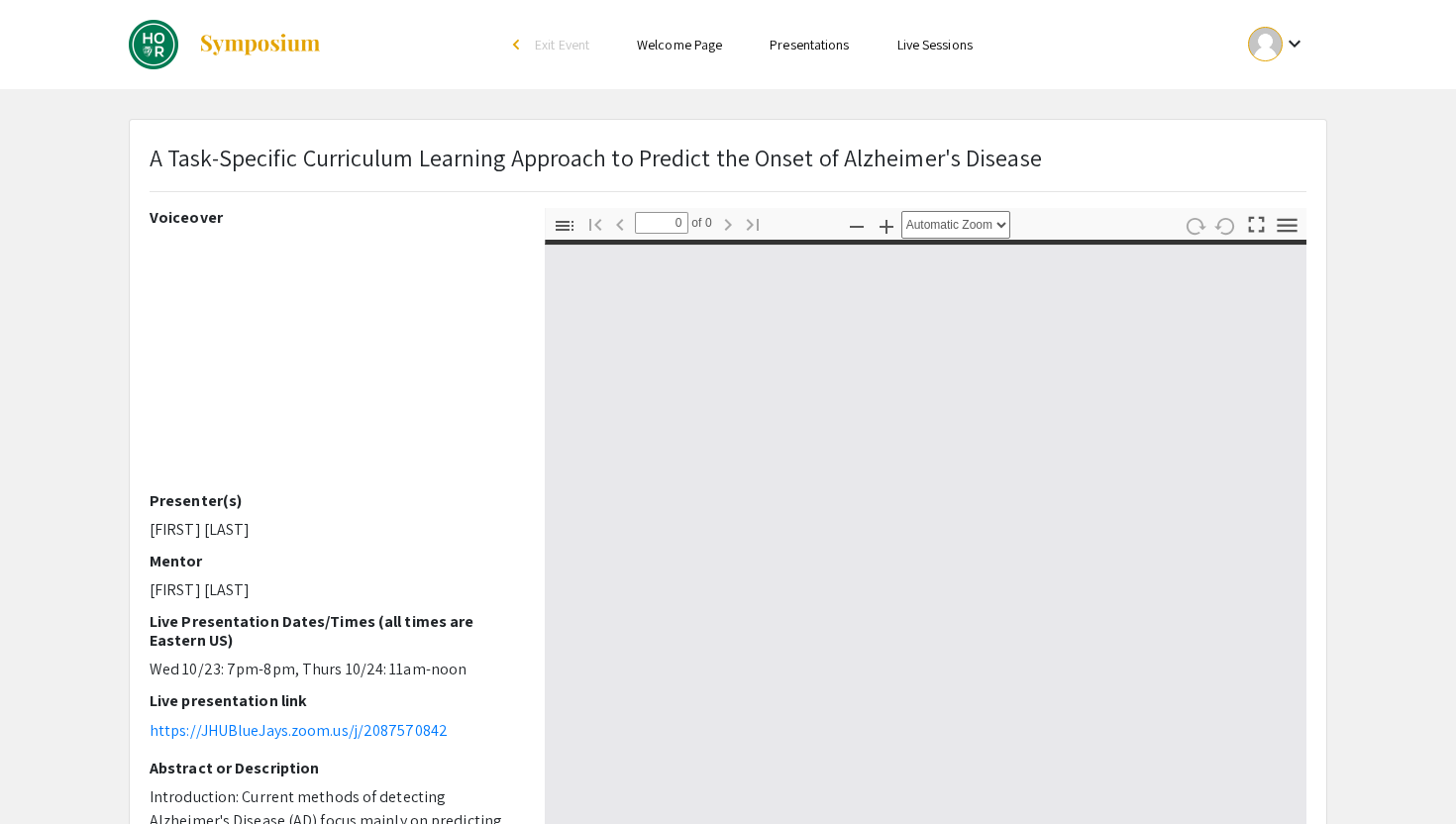 type on "1" 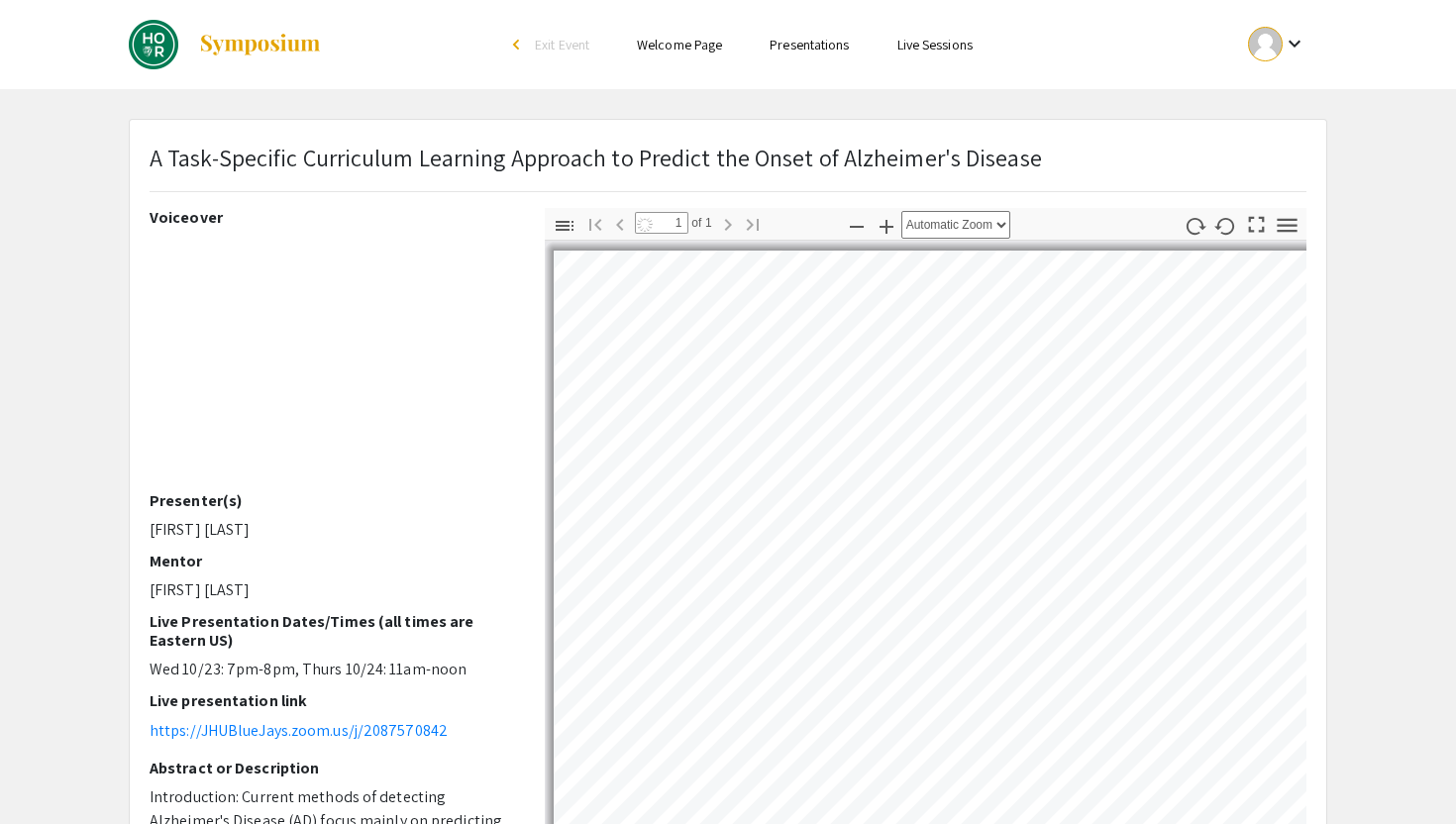 select on "auto" 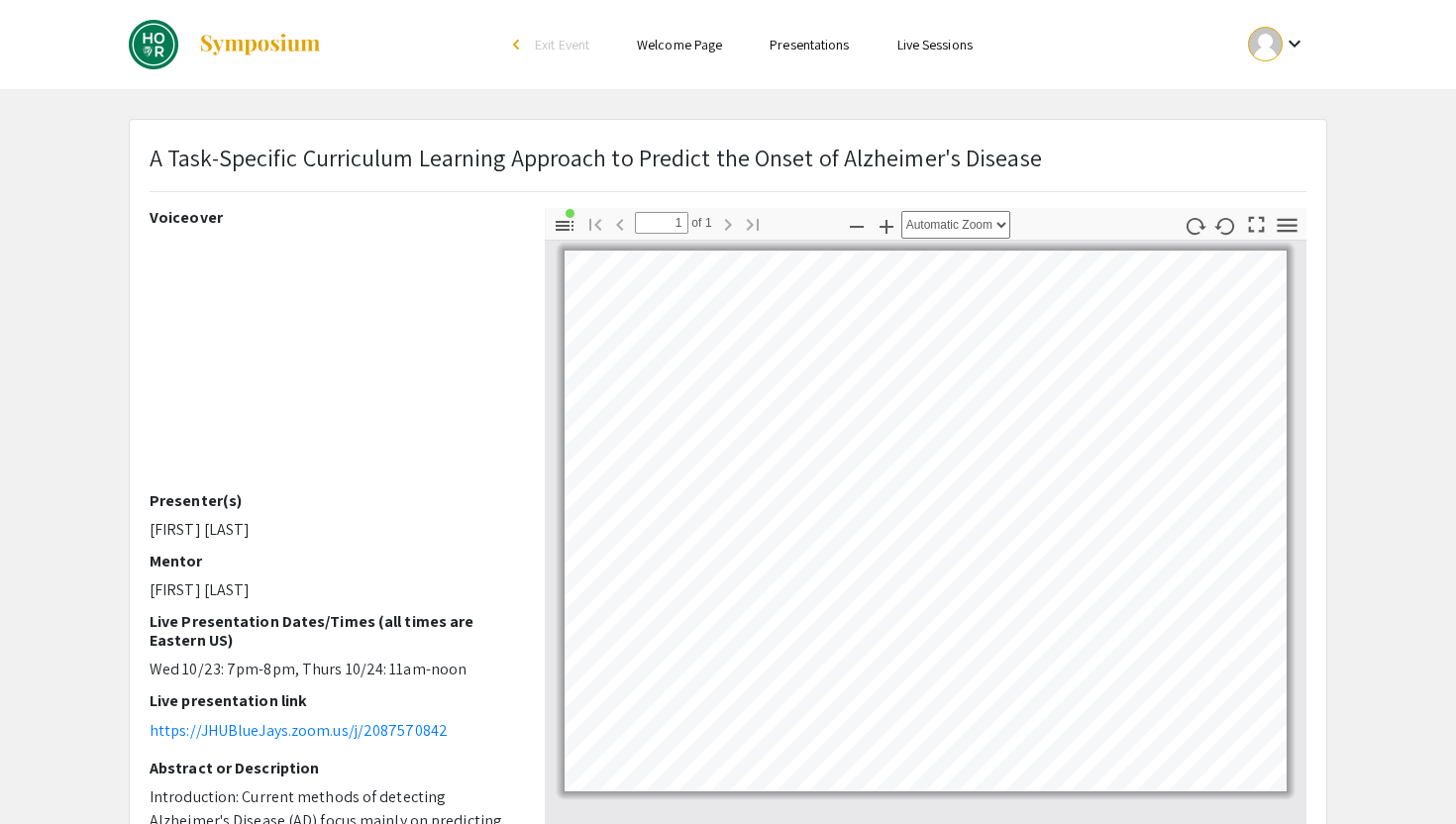click on "Skip navigation  arrow_back_ios Exit Event Welcome Page Presentations Live Sessions keyboard_arrow_down A Task-Specific Curriculum Learning Approach to Predict the Onset of Alzheimer's Disease Voiceover  Presenter(s)   Rushil Srirambhatla  Mentor Helmet T. Karim Live Presentation Dates/Times (all times are Eastern US)  Wed 10/23:  7pm-8pm, Thurs 10/24:  11am-noon  Live presentation link https://JHUBlueJays.zoom.us/j/2087570842 Abstract or Description Introduction: Current methods of detecting Alzheimer's Disease (AD) focus mainly on predicting current diagnosis. However, there is significant evidence that early neurodegeneration is a strong predictor of future cognitive decline. Our project leverages the power of deep learning to predict the future onset of AD.  Thumbnails Document Outline Attachments Layers Current Outline Item Slide 1 Toggle Sidebar Find Go to First Page Previous 1 of 1 Next Go to Last Page Zoom Out Zoom In Automatic Zoom Actual Size Page Fit Page Width 50% 100% 125% 150% 200% OK" at bounding box center (728, 412) 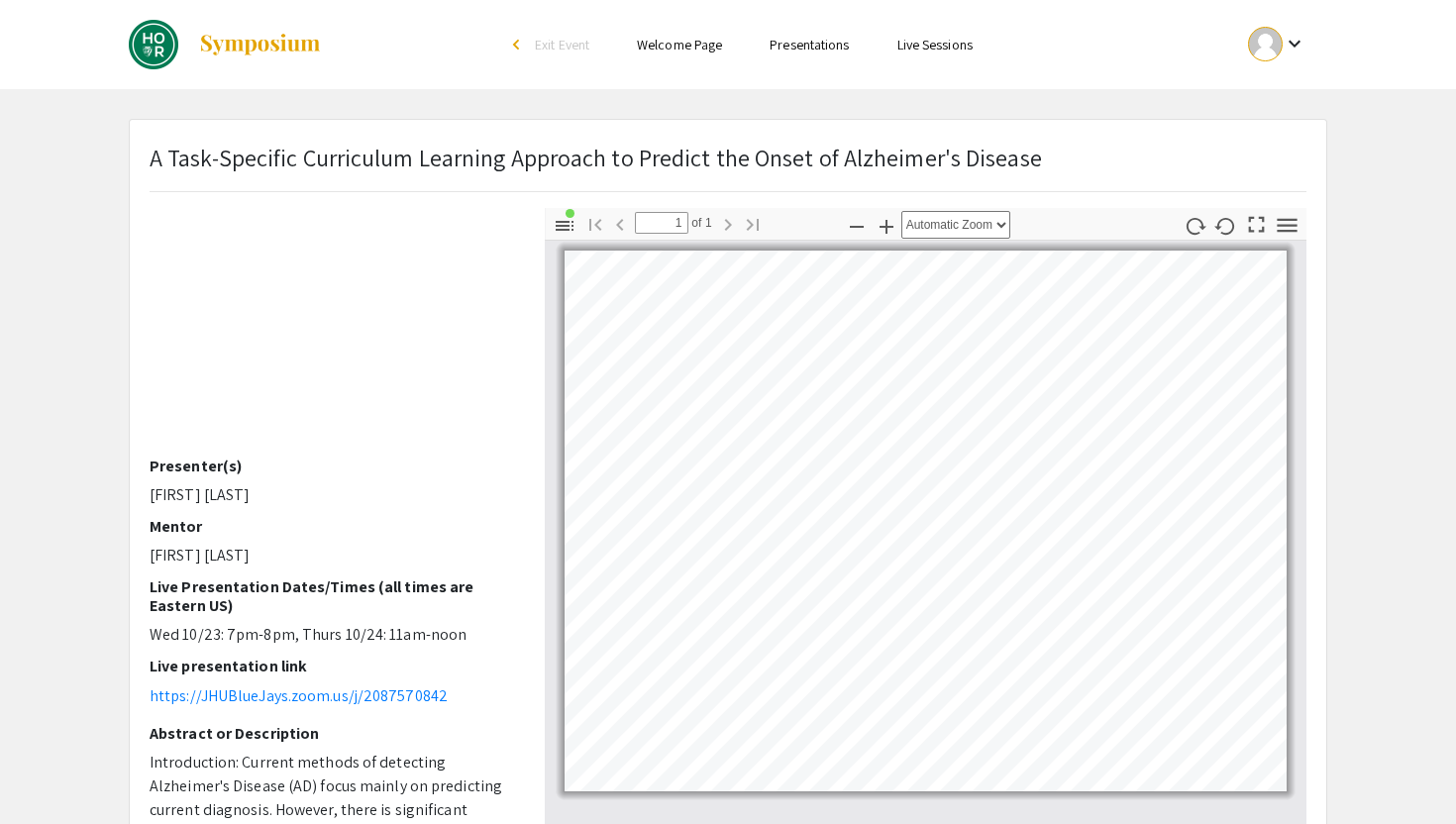 scroll, scrollTop: 45, scrollLeft: 0, axis: vertical 